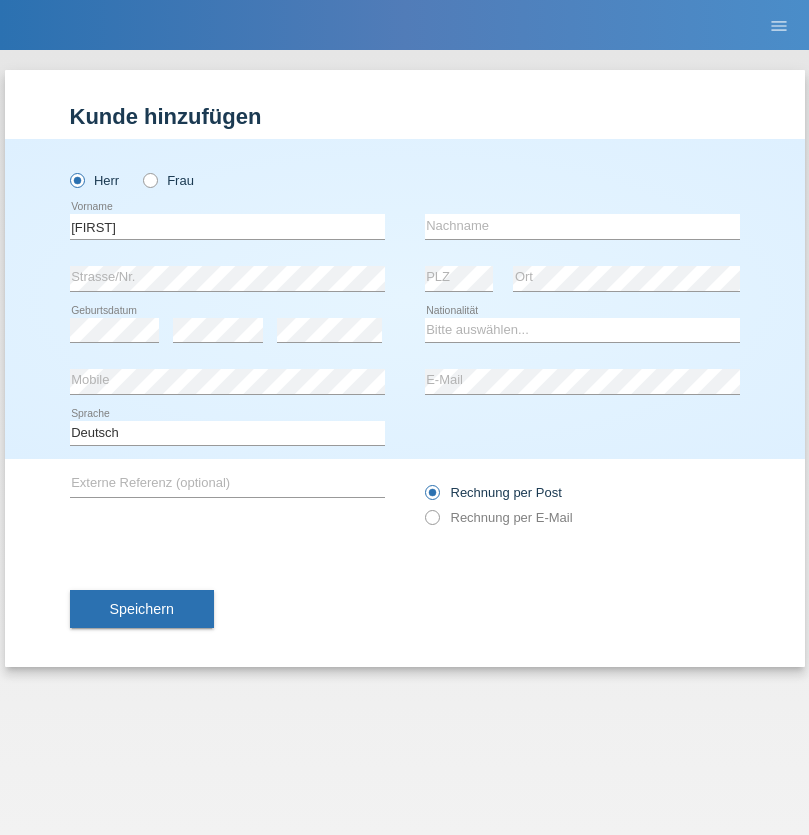 scroll, scrollTop: 0, scrollLeft: 0, axis: both 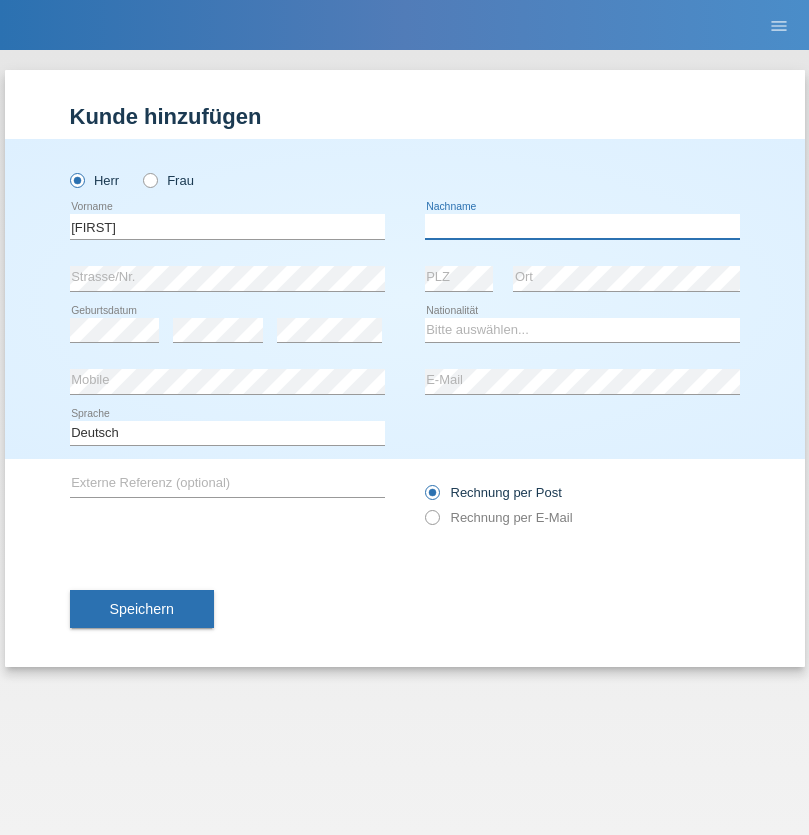 click at bounding box center (582, 226) 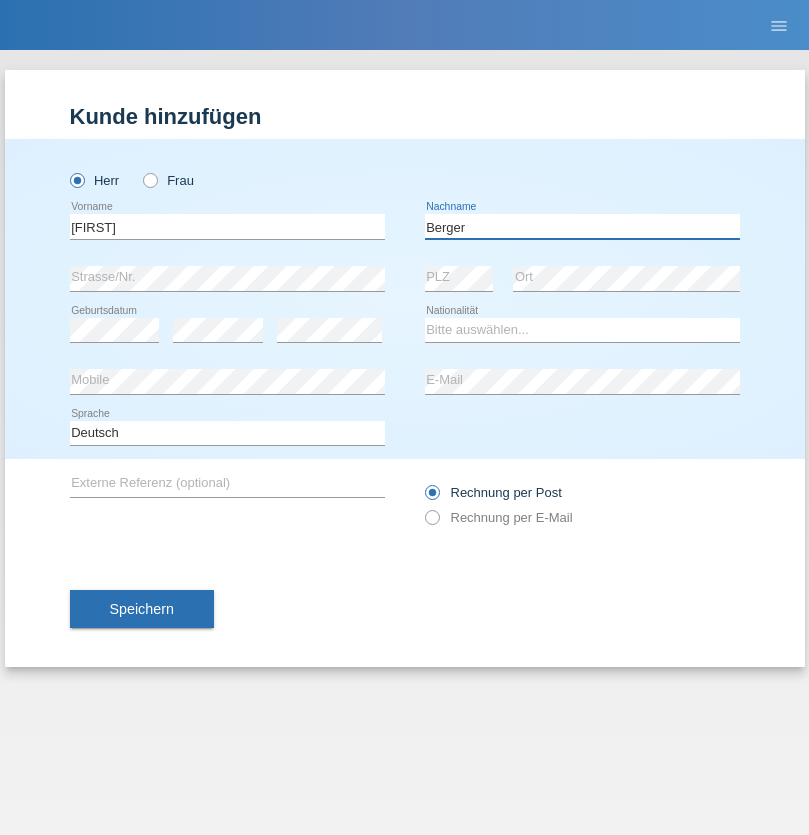 type on "Berger" 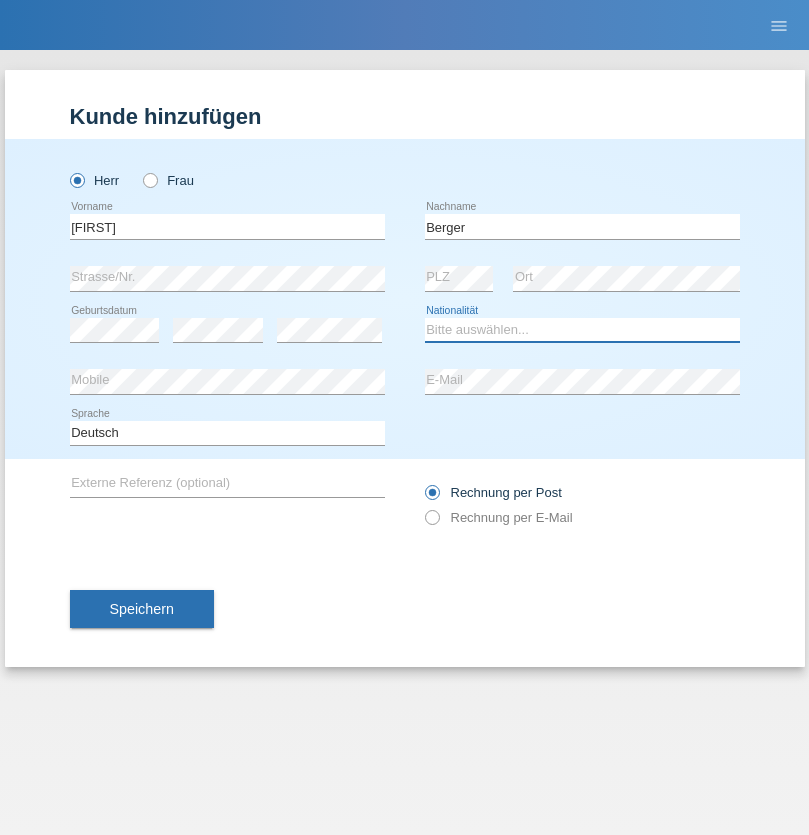 select on "CH" 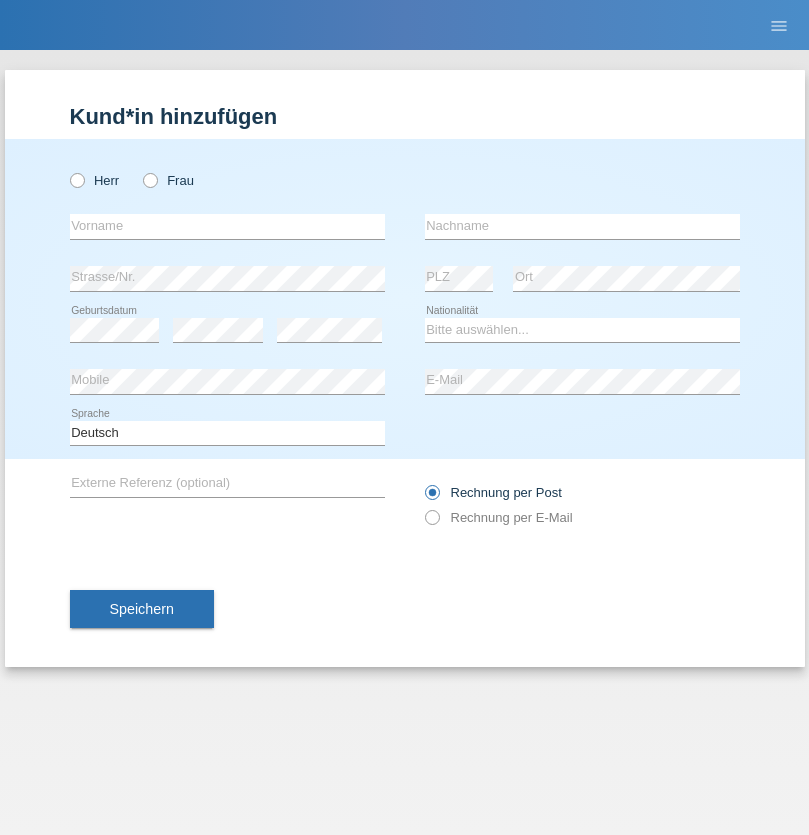 scroll, scrollTop: 0, scrollLeft: 0, axis: both 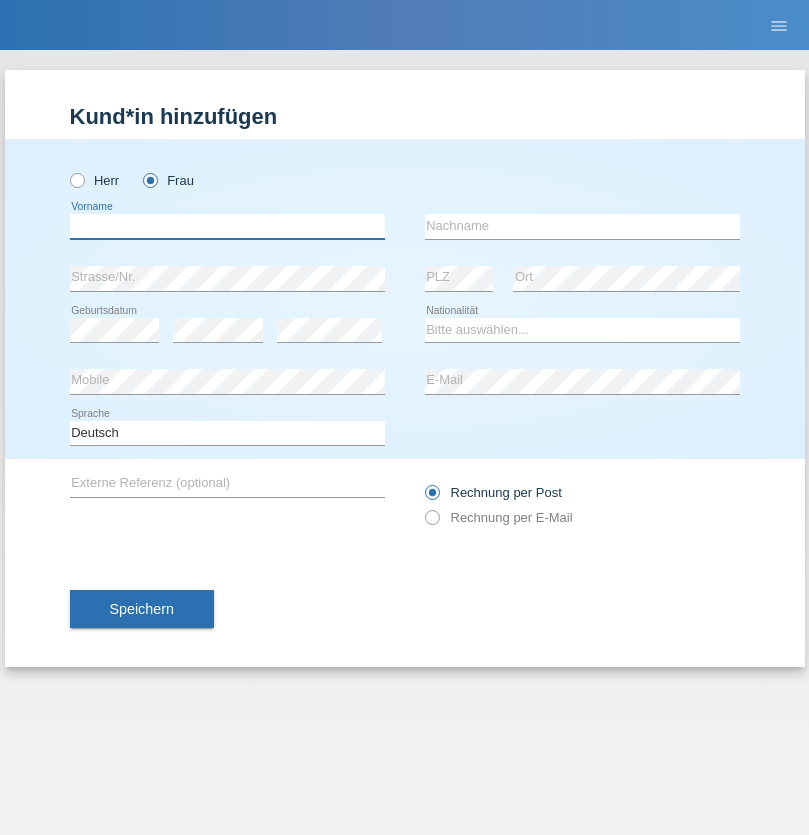 click at bounding box center [227, 226] 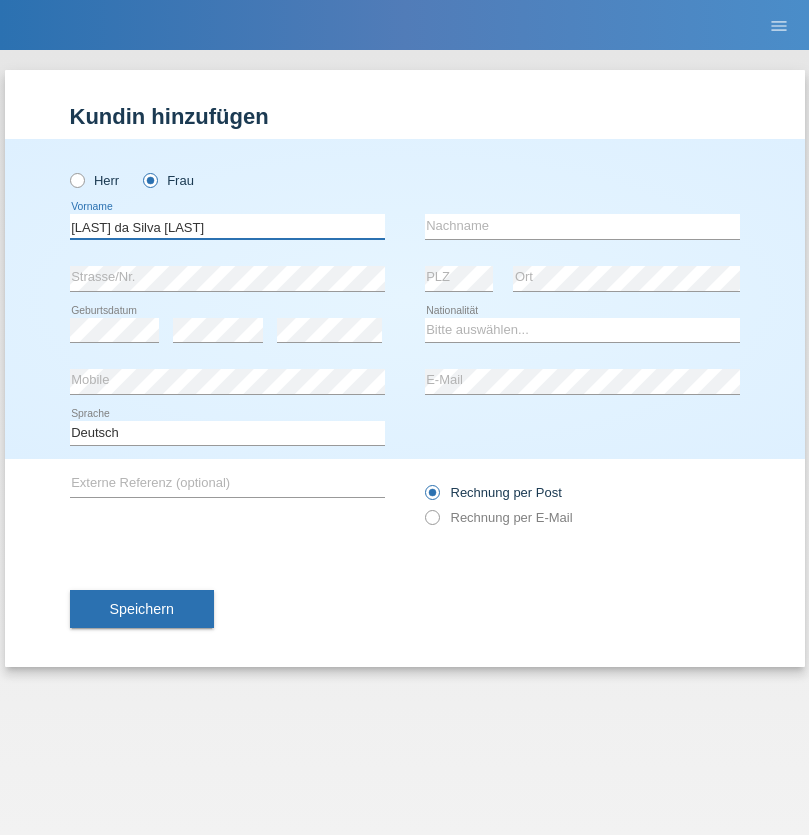 type on "Teixeira da Silva Moço" 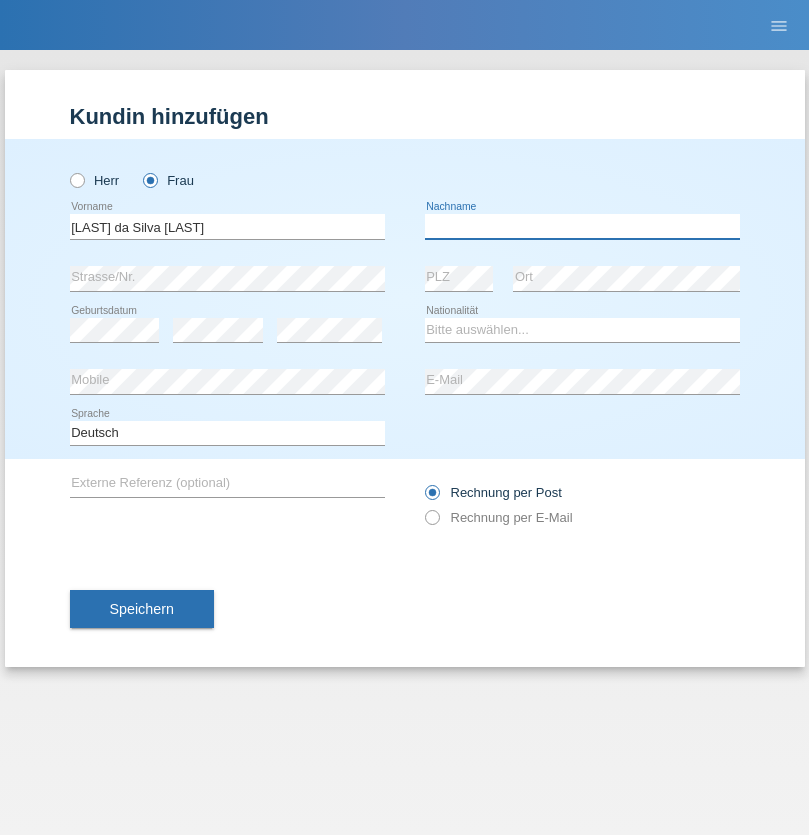 click at bounding box center (582, 226) 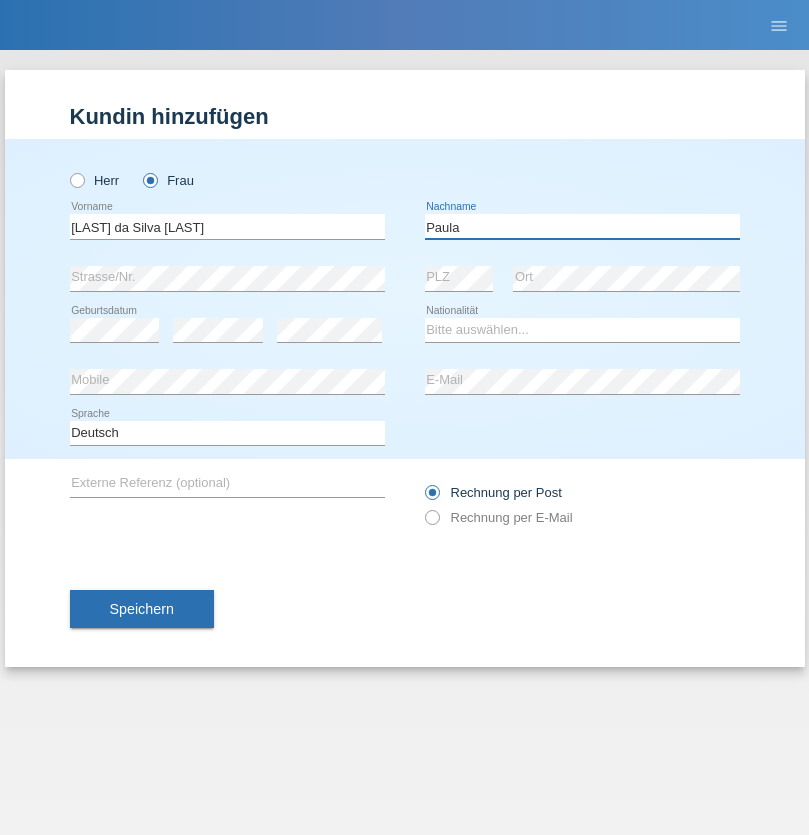 type on "Paula" 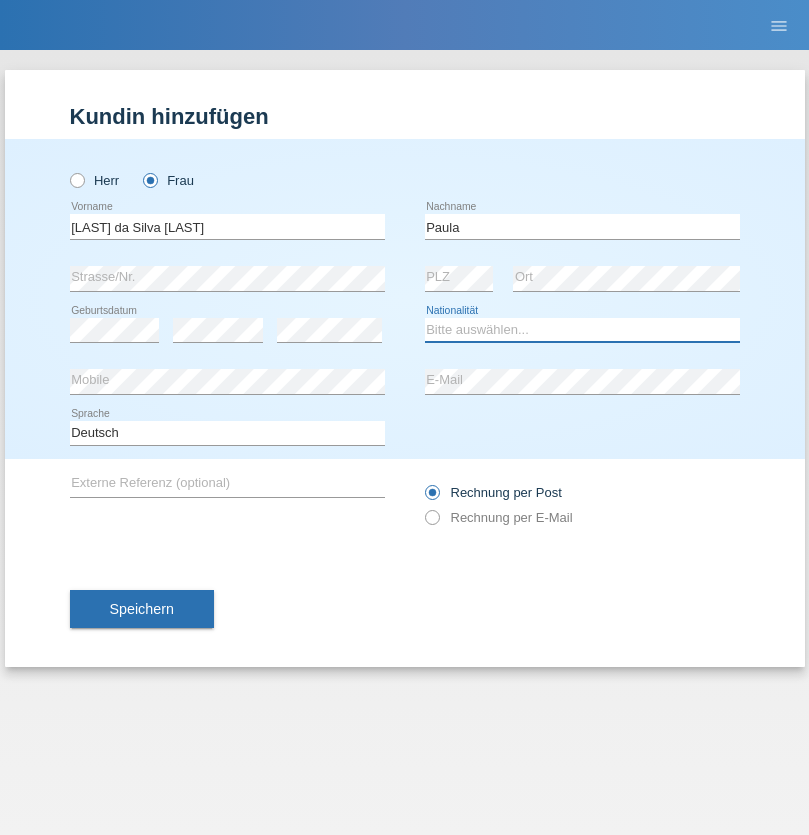 select on "PT" 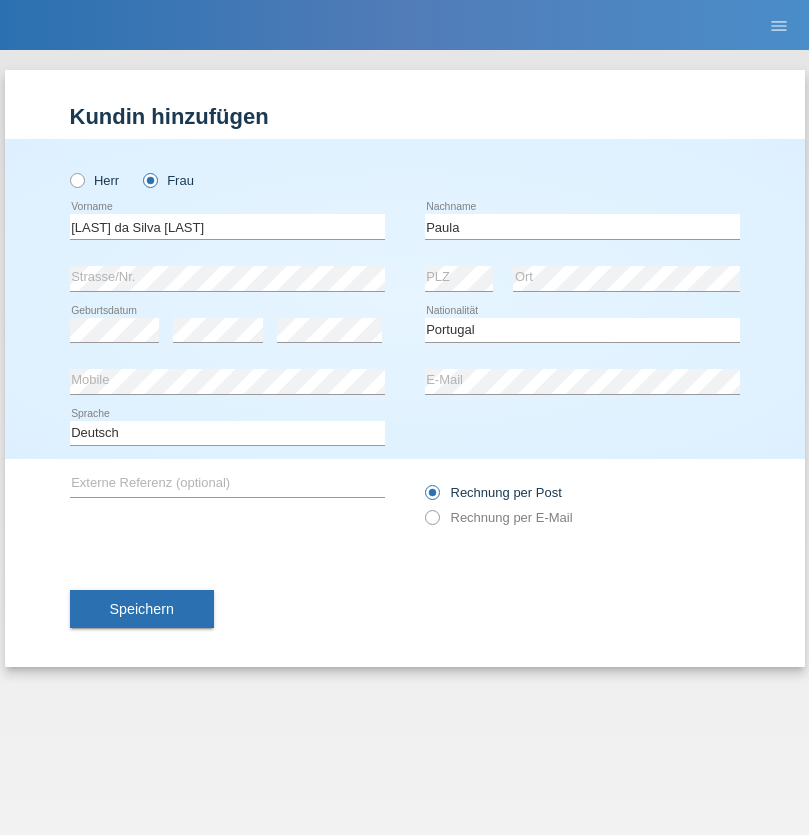 select on "C" 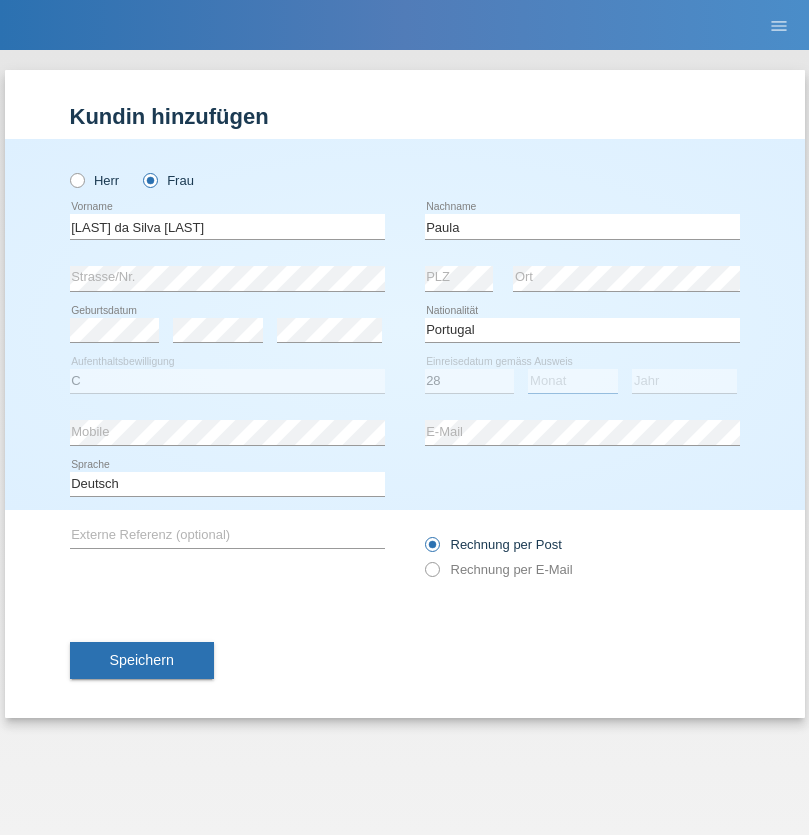 select on "03" 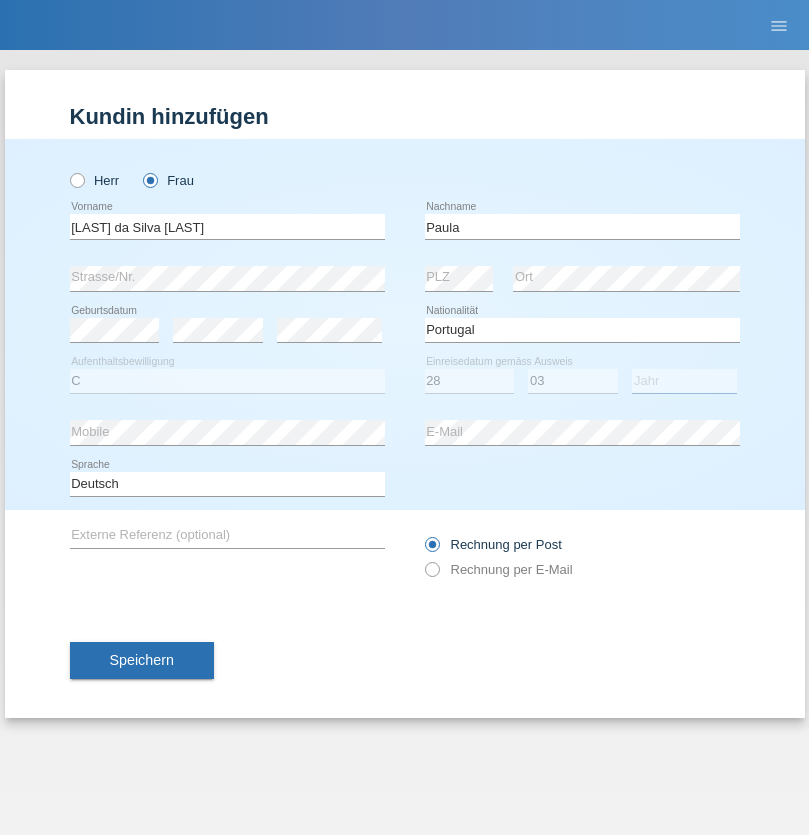 select on "2005" 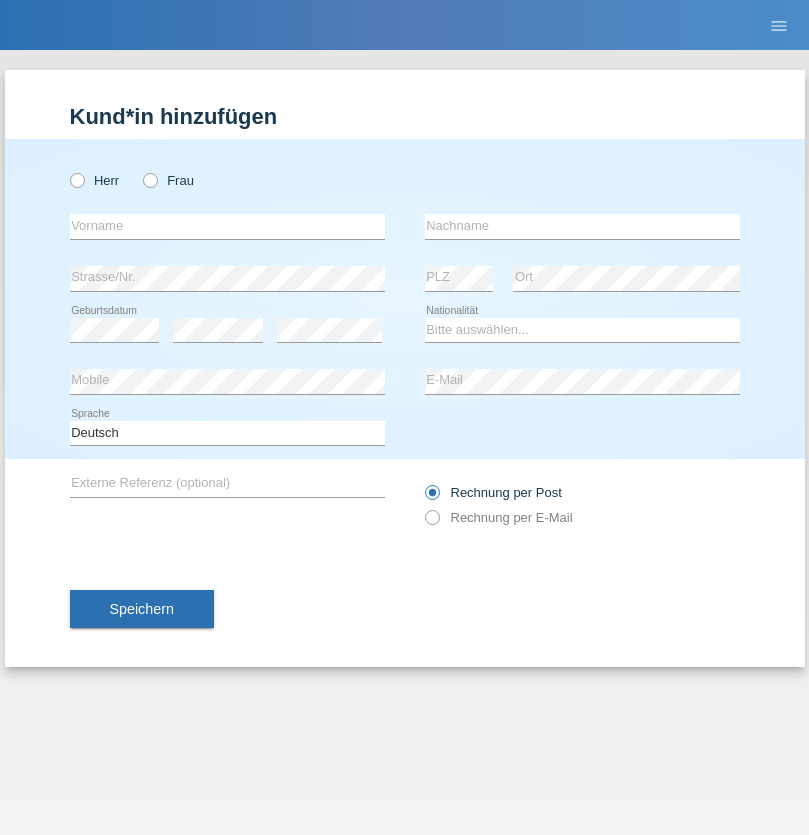 scroll, scrollTop: 0, scrollLeft: 0, axis: both 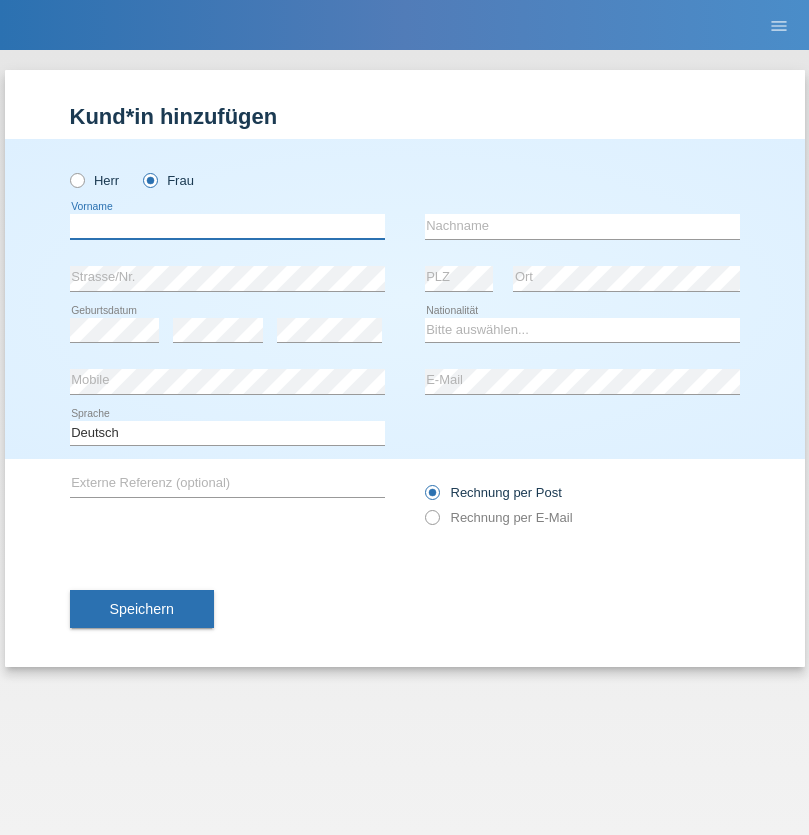 click at bounding box center (227, 226) 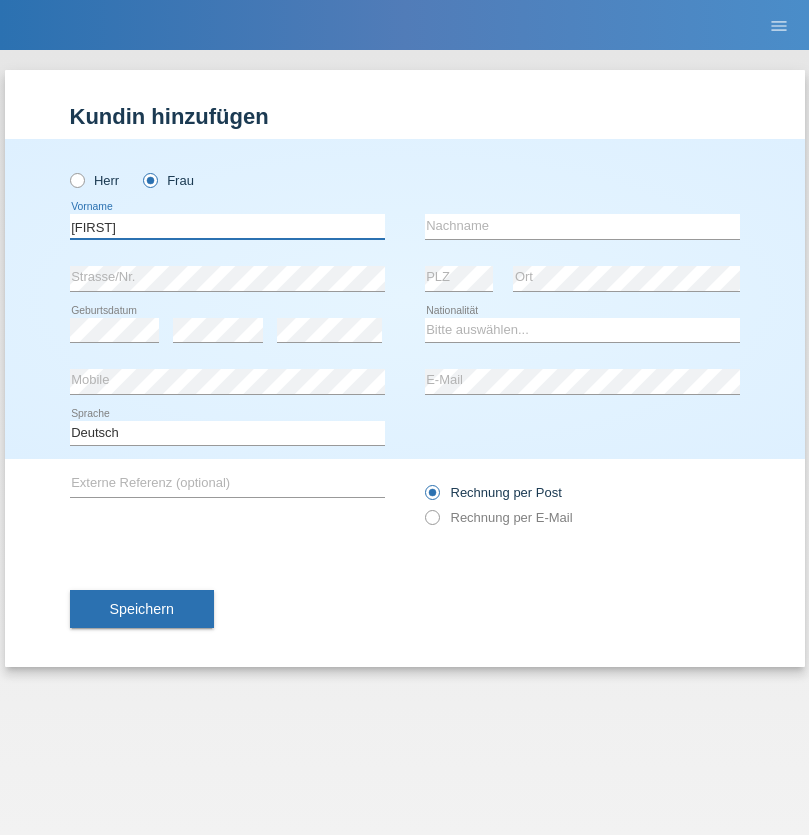 type on "[FIRST]" 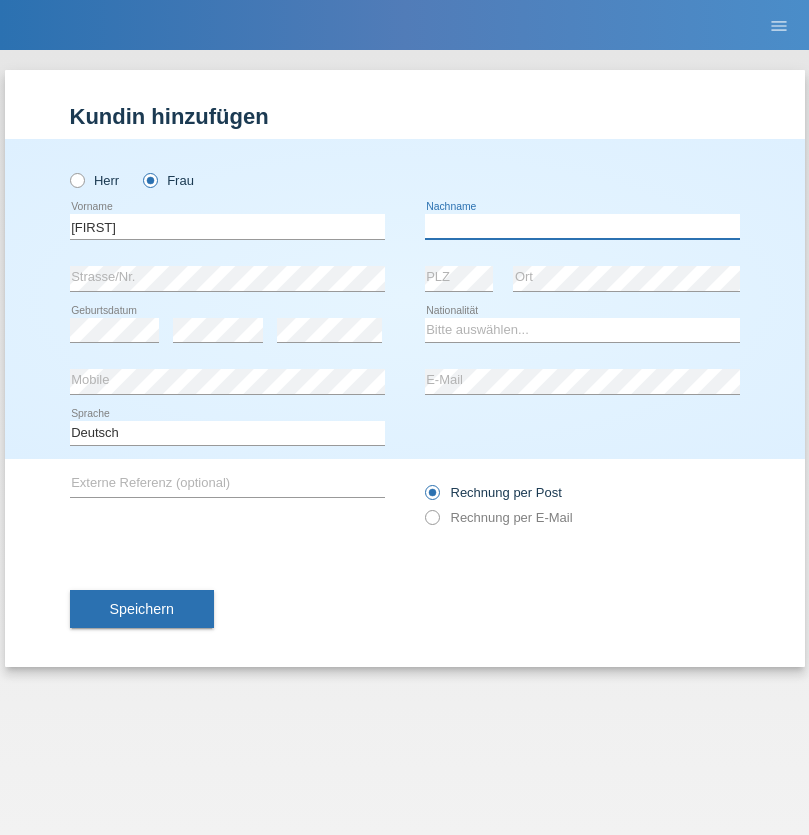 click at bounding box center (582, 226) 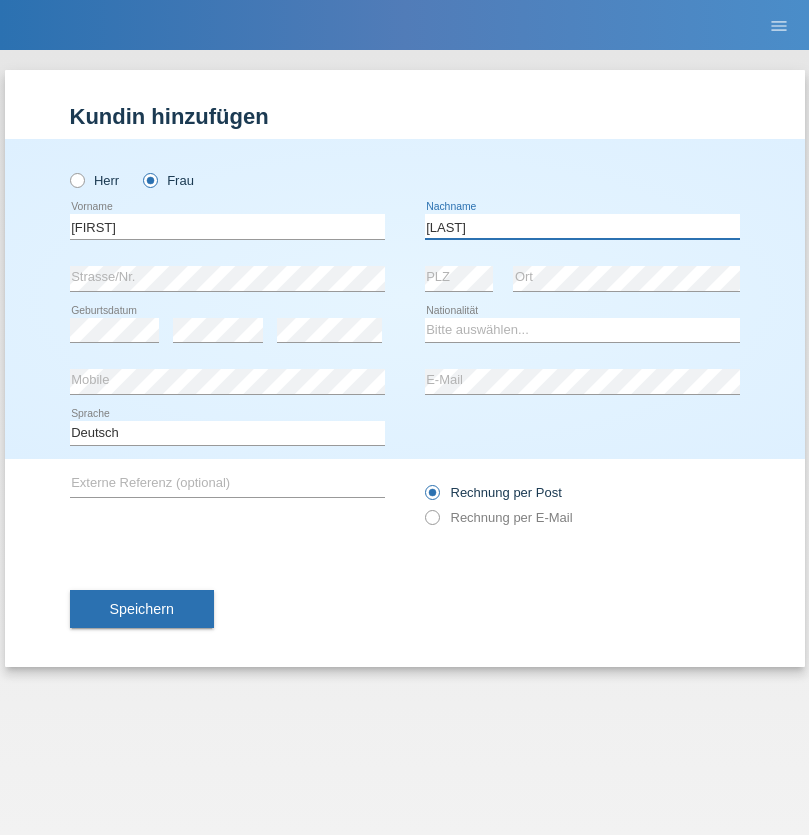 type on "[LAST]" 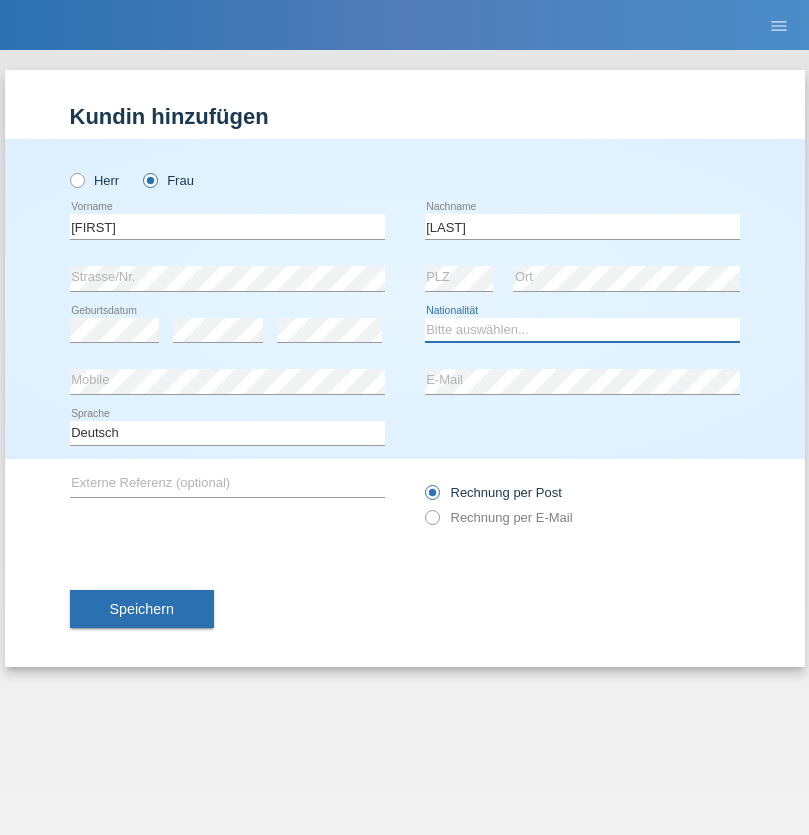 select on "CH" 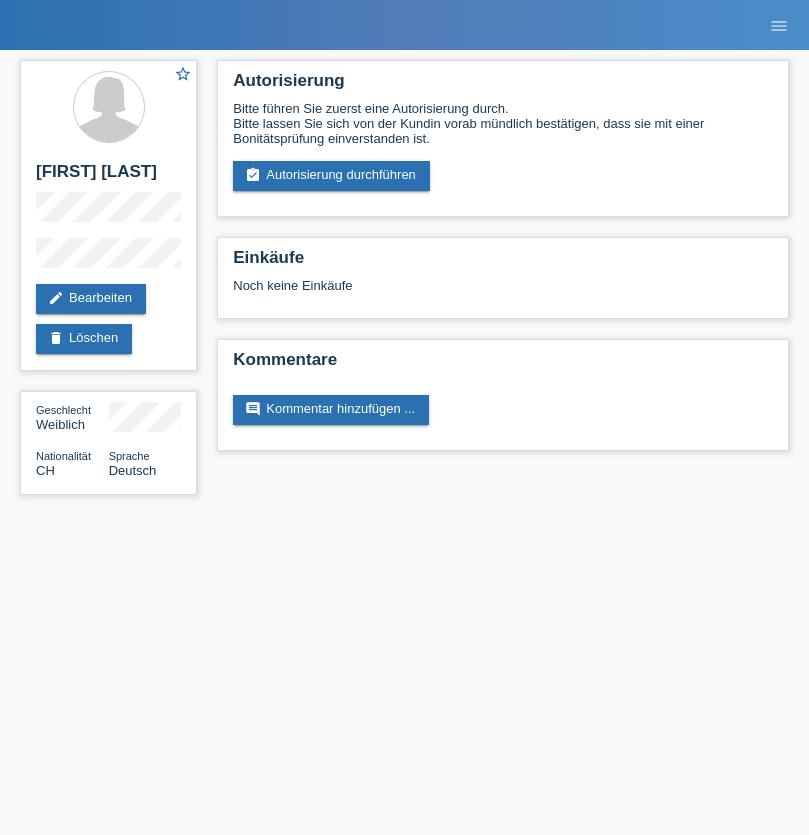 scroll, scrollTop: 0, scrollLeft: 0, axis: both 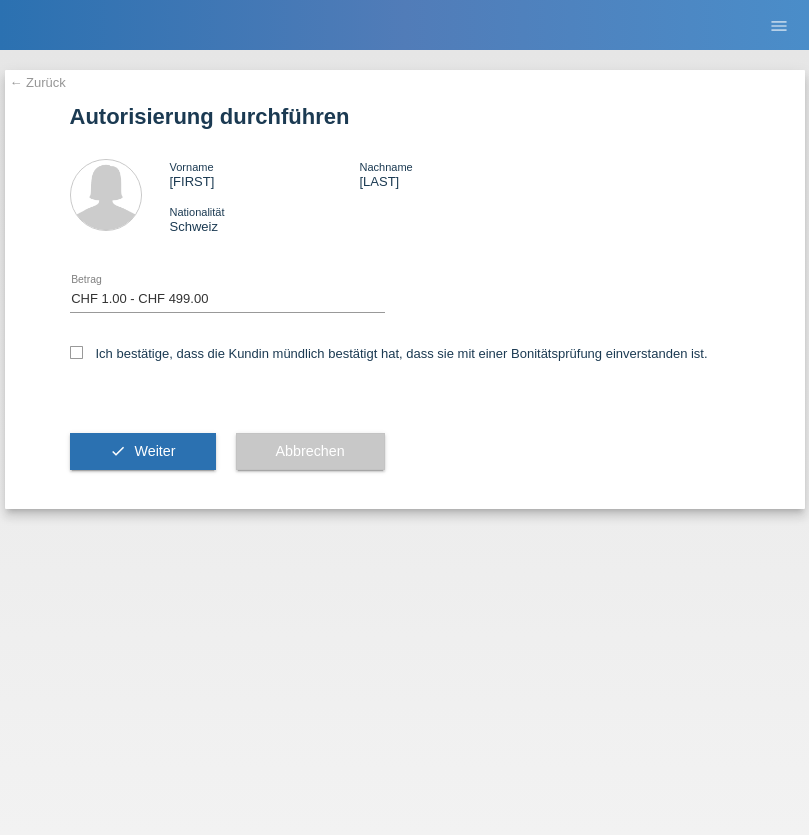 select on "1" 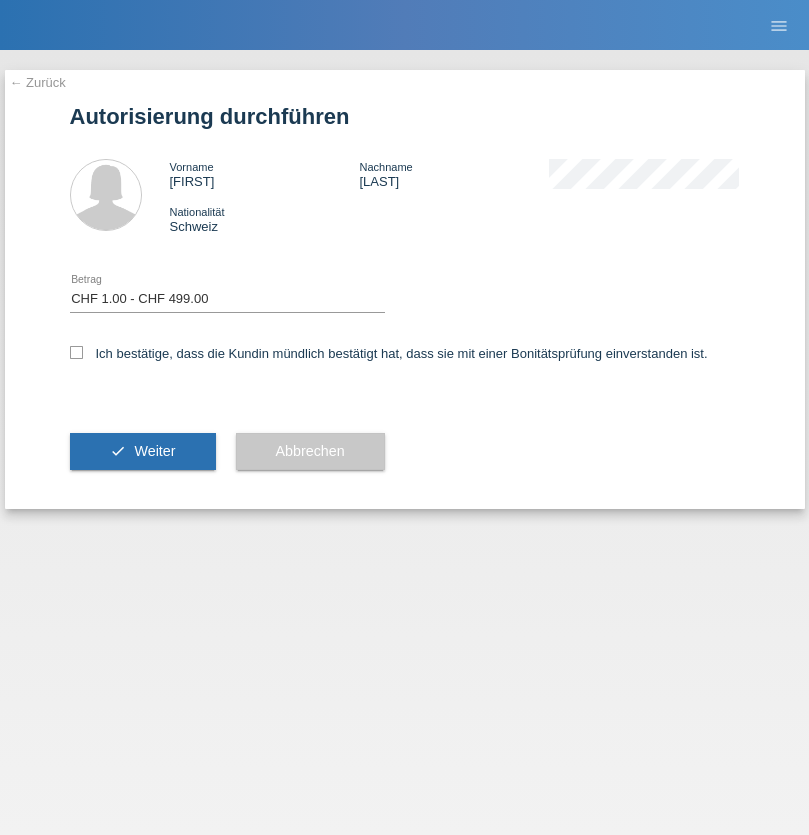scroll, scrollTop: 0, scrollLeft: 0, axis: both 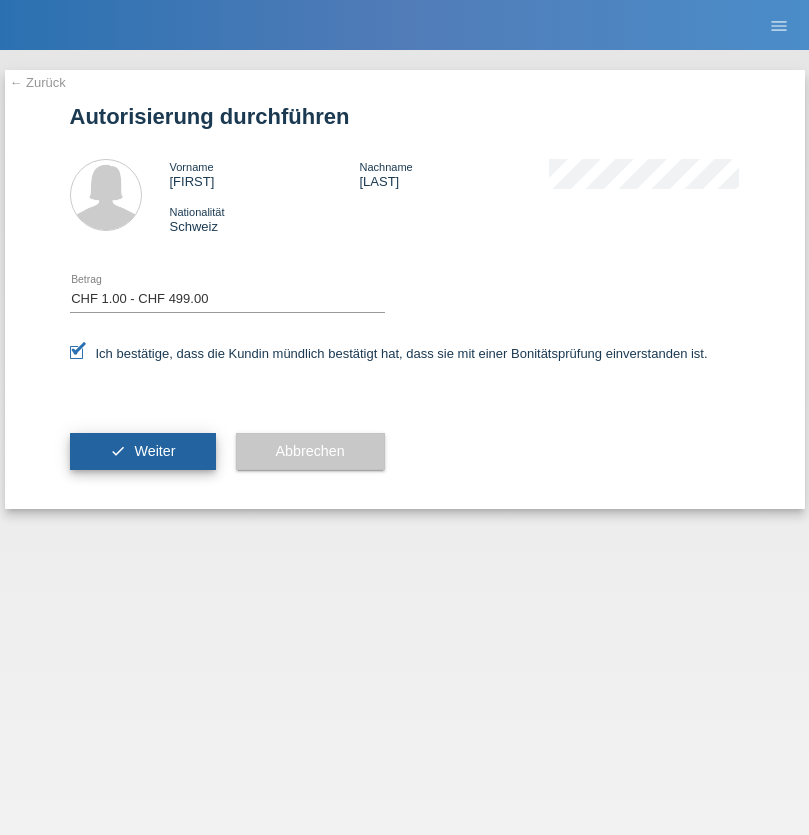 click on "Weiter" at bounding box center (154, 451) 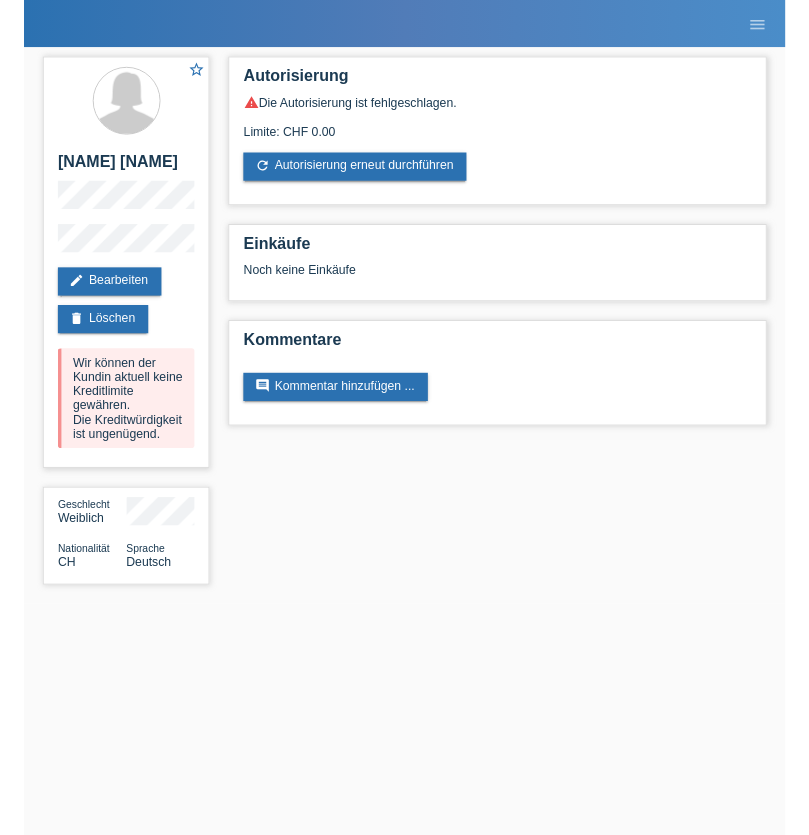 scroll, scrollTop: 0, scrollLeft: 0, axis: both 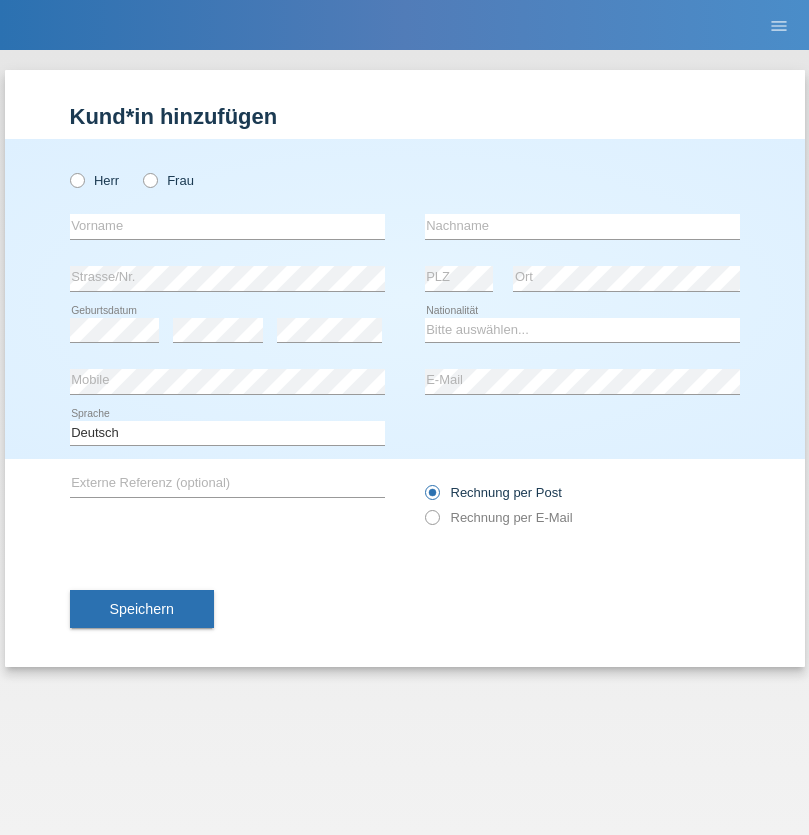 radio on "true" 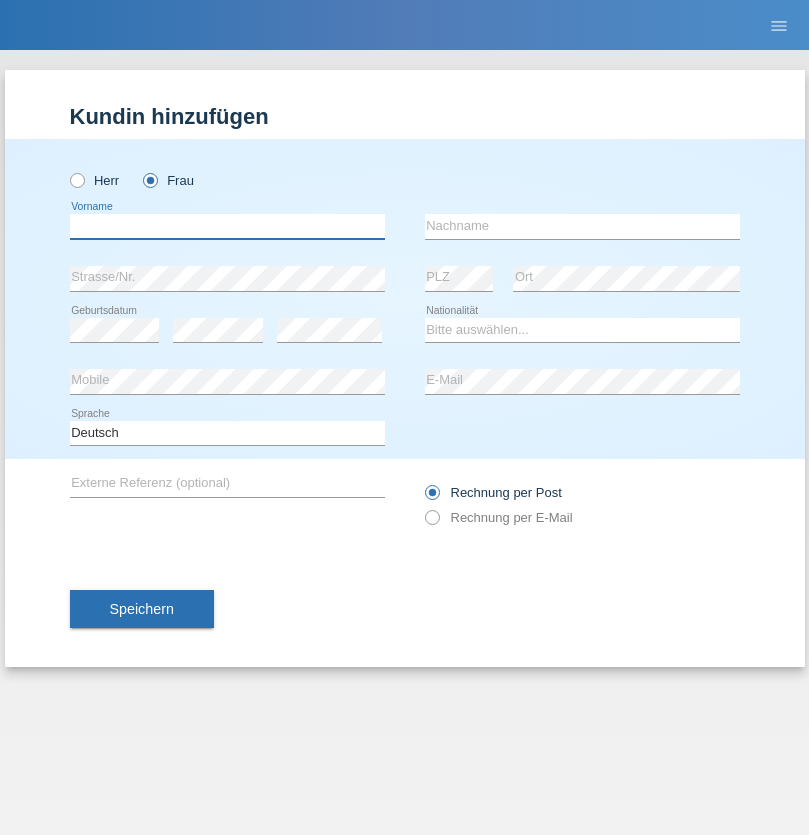 click at bounding box center (227, 226) 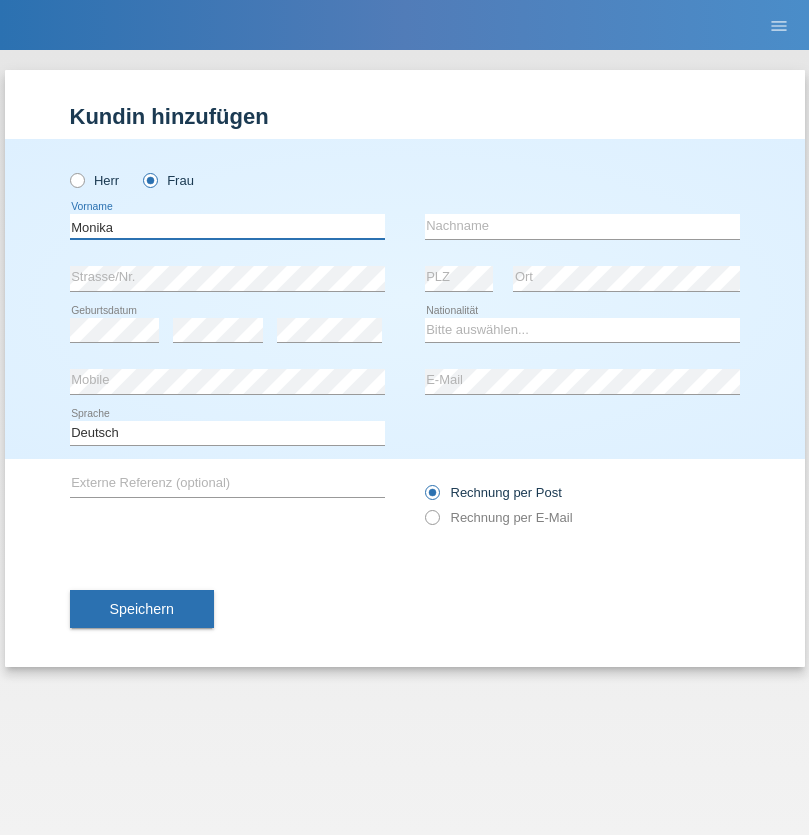type on "Monika" 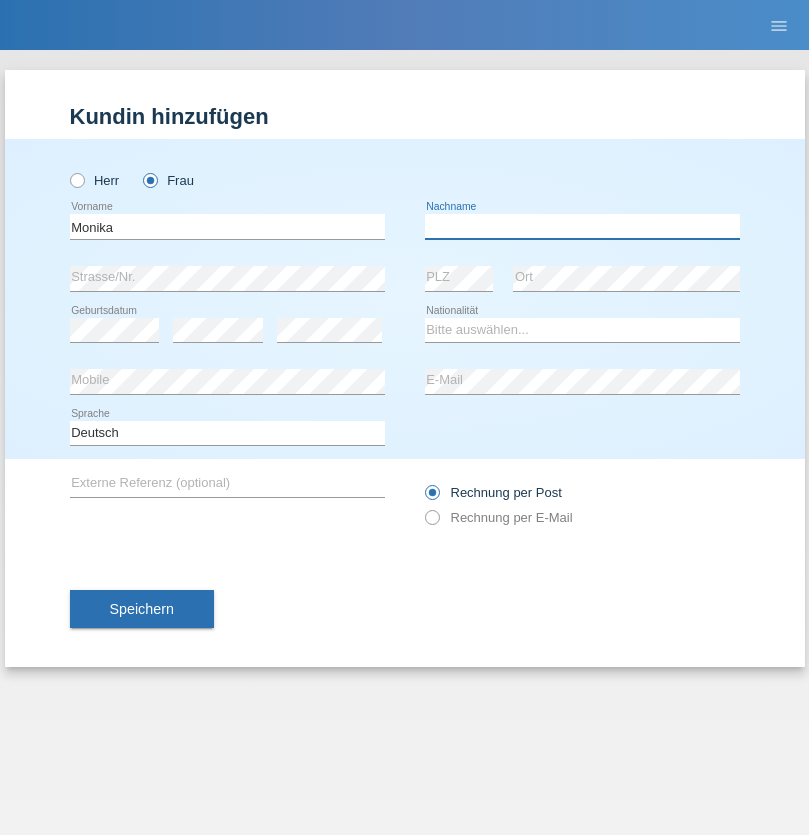 click at bounding box center (582, 226) 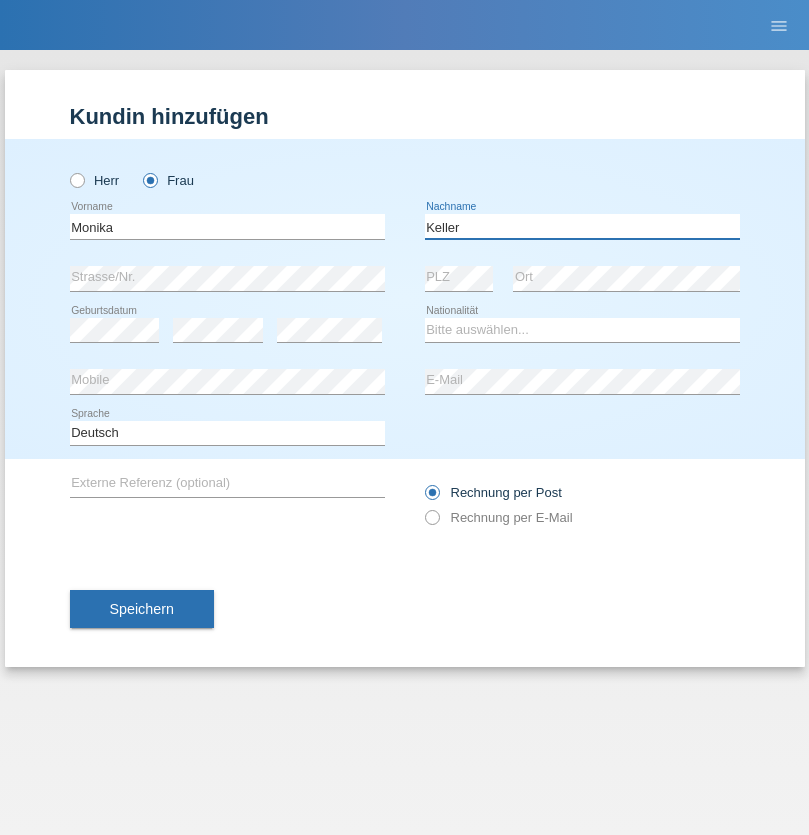 type on "Keller" 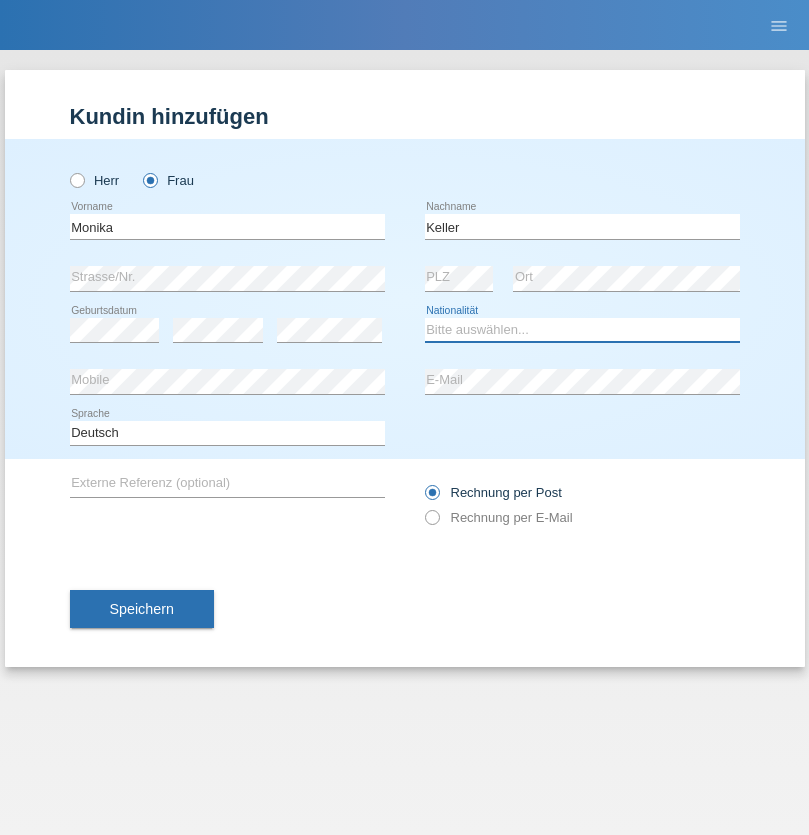 select on "CH" 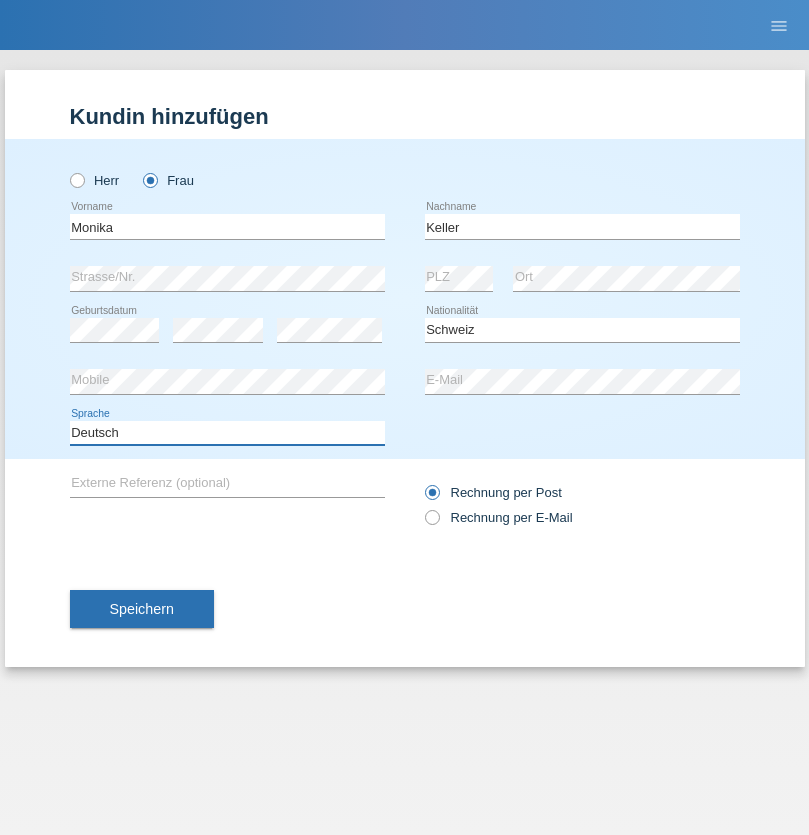 select on "en" 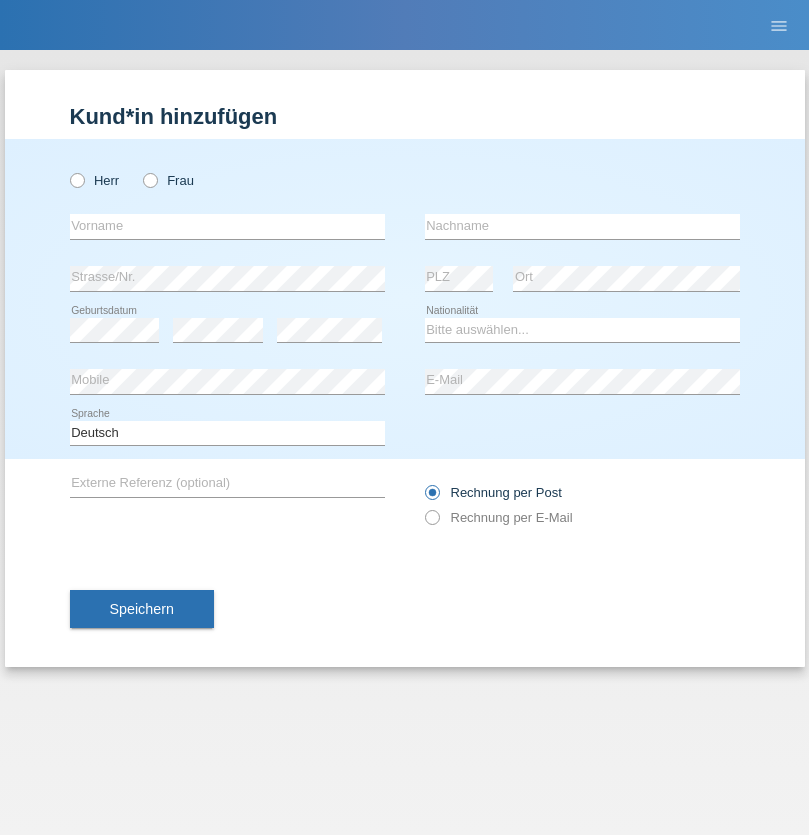 scroll, scrollTop: 0, scrollLeft: 0, axis: both 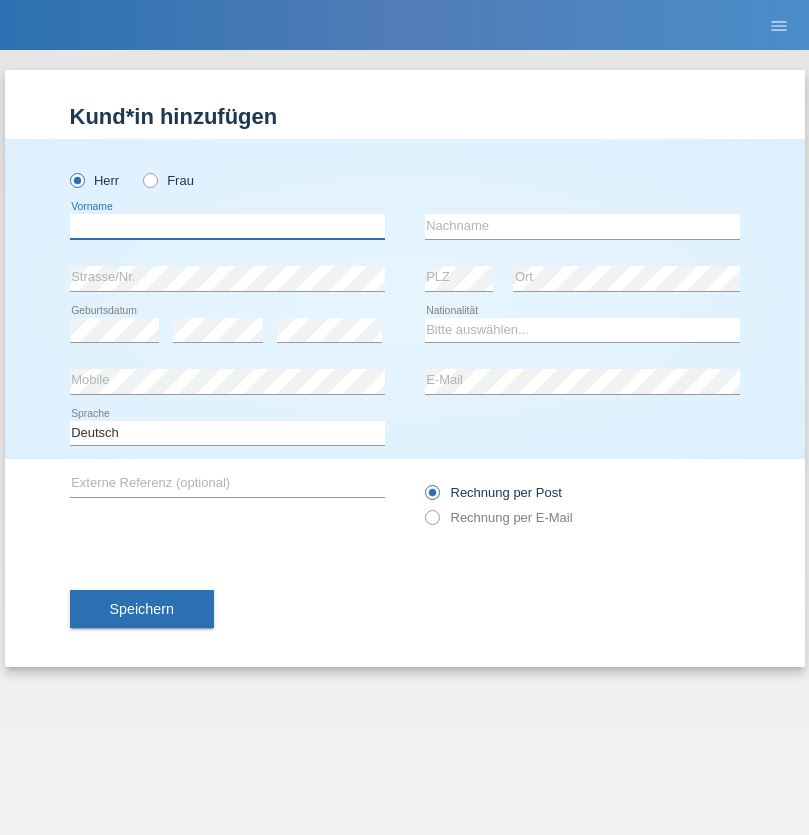click at bounding box center [227, 226] 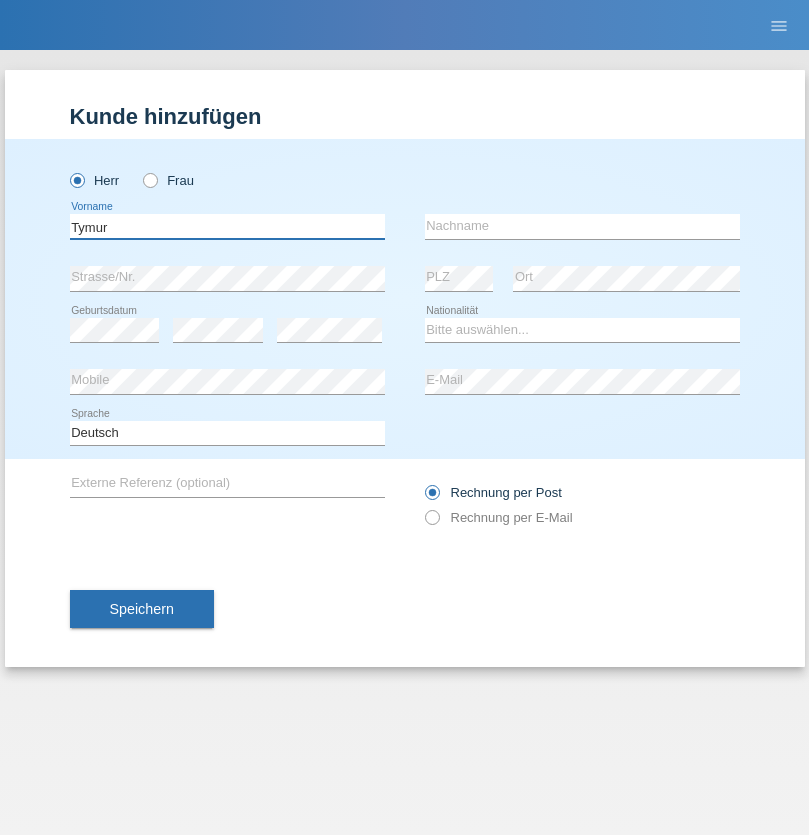type on "Tymur" 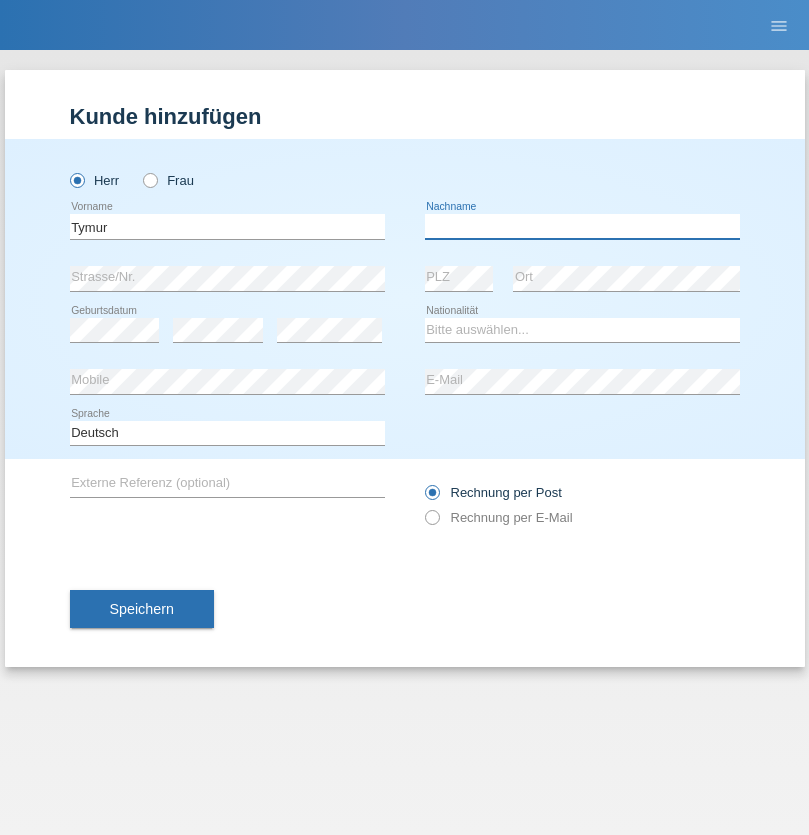 click at bounding box center [582, 226] 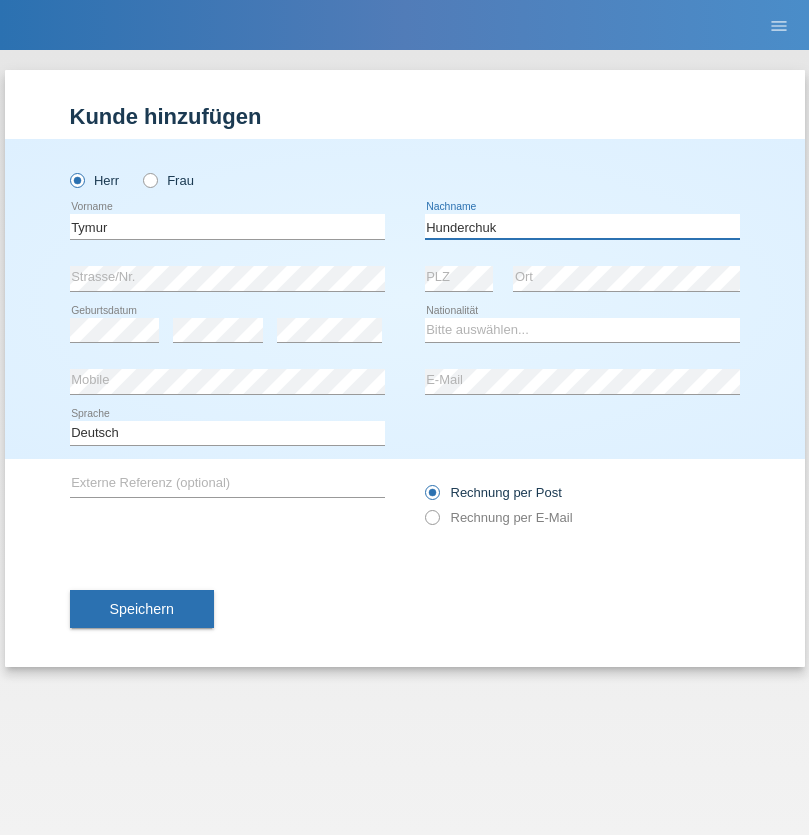 type on "Hunderchuk" 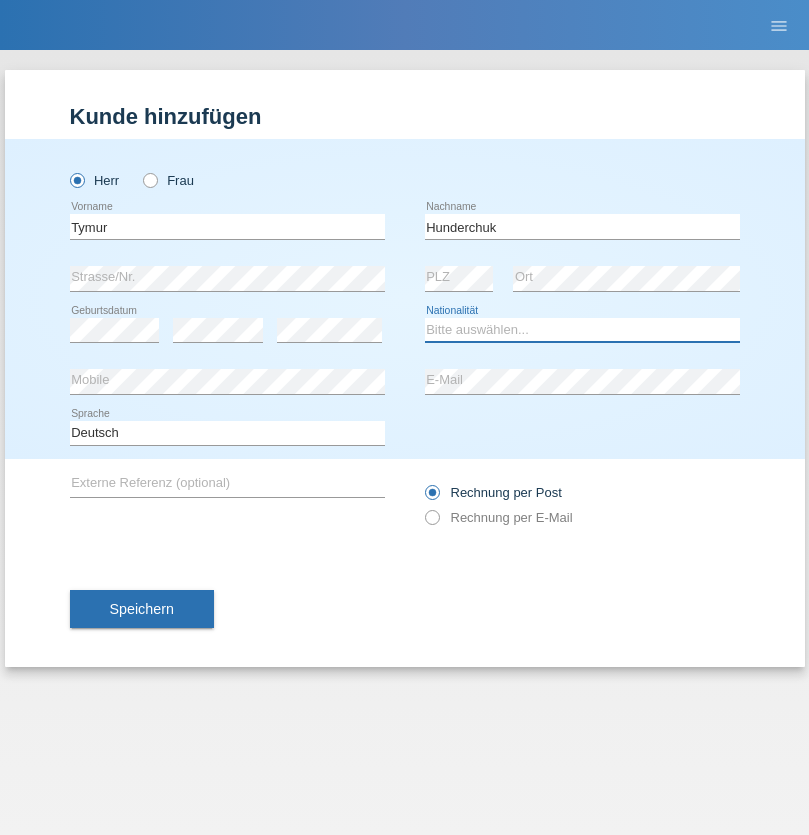 select on "UA" 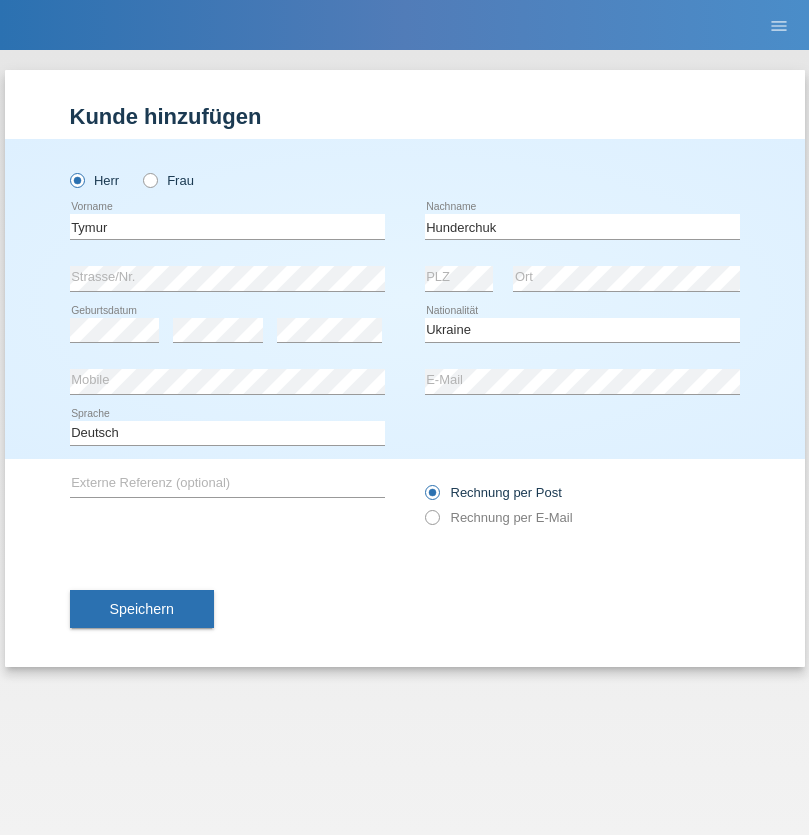 select on "C" 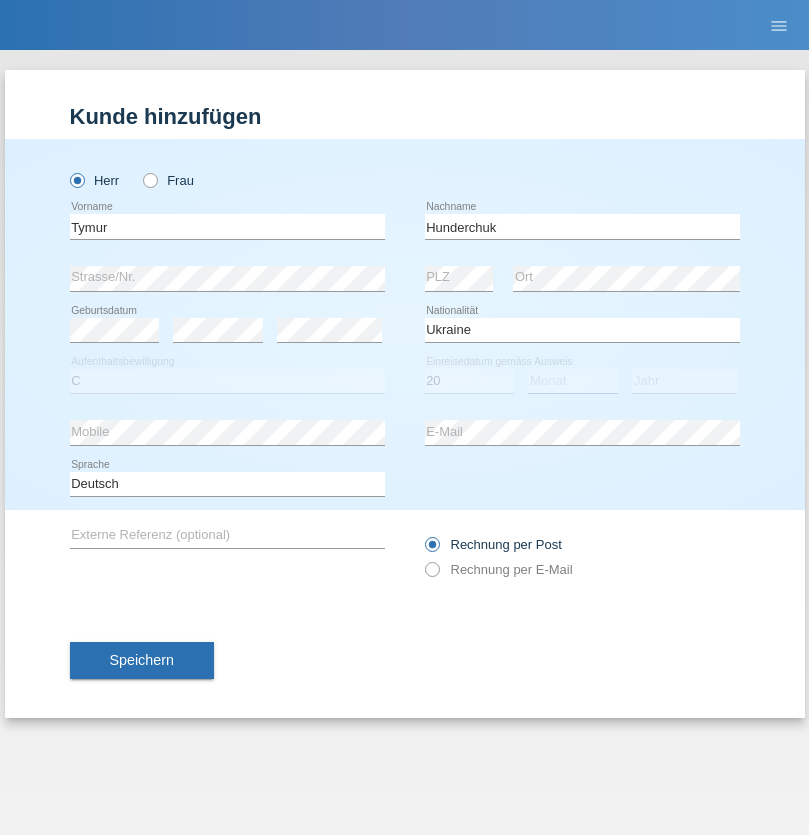 select on "08" 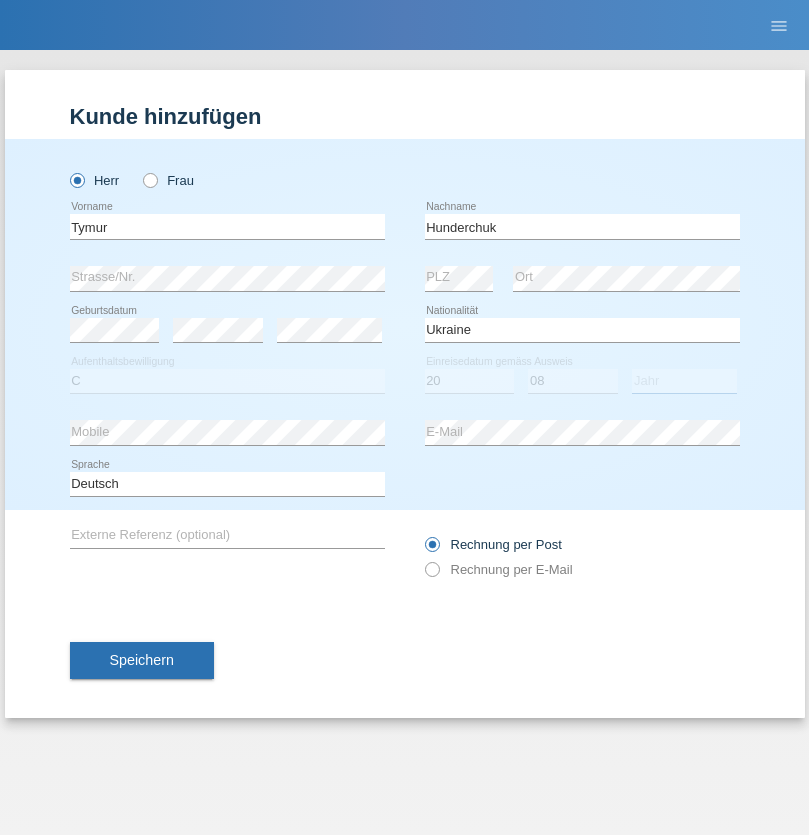 select on "2021" 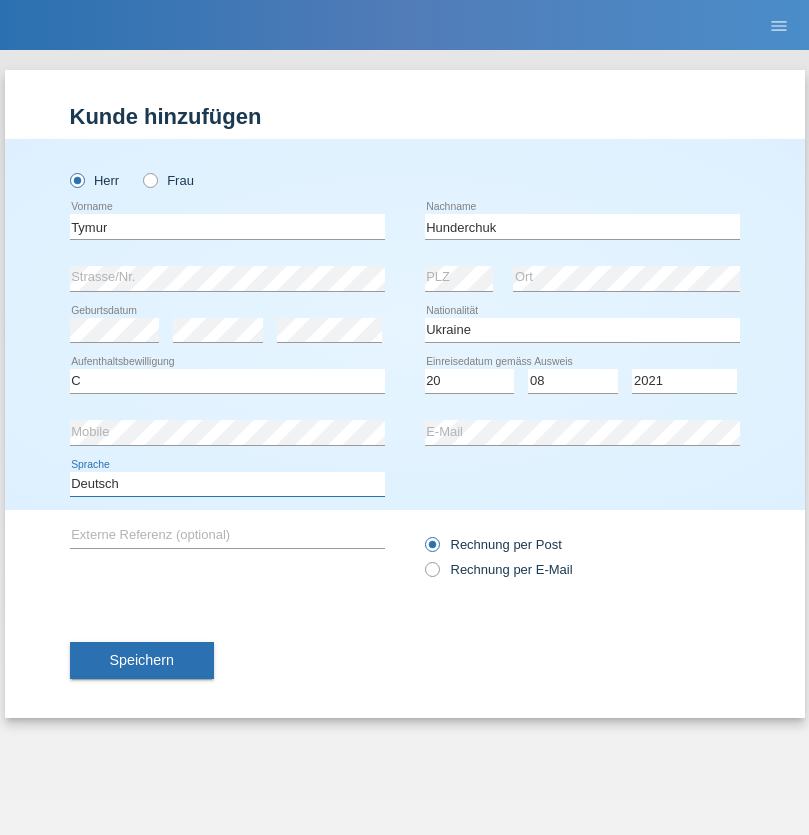 select on "en" 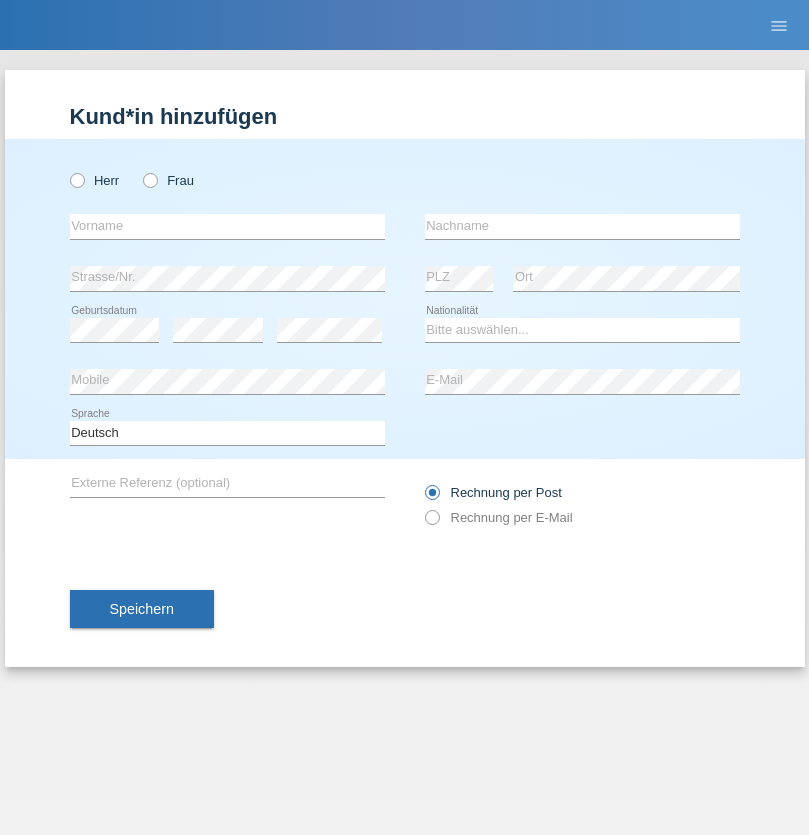 scroll, scrollTop: 0, scrollLeft: 0, axis: both 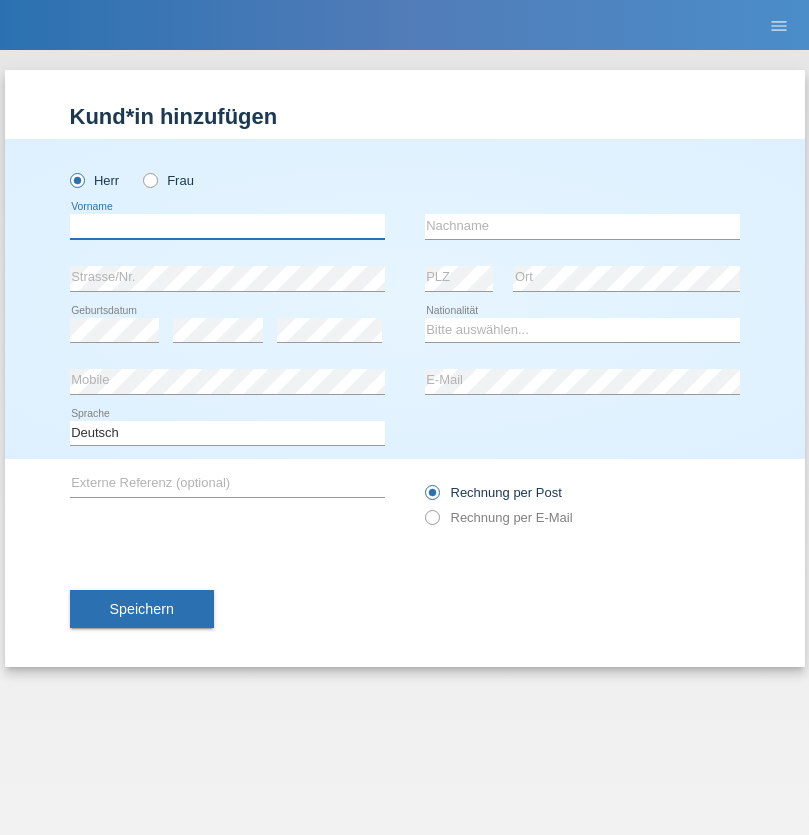 click at bounding box center [227, 226] 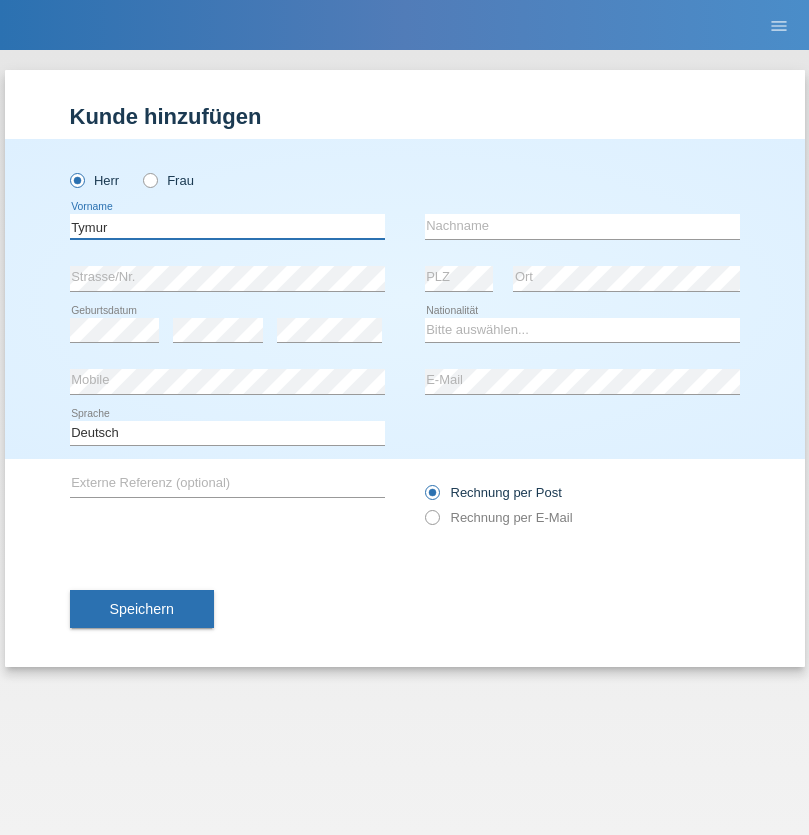 type on "Tymur" 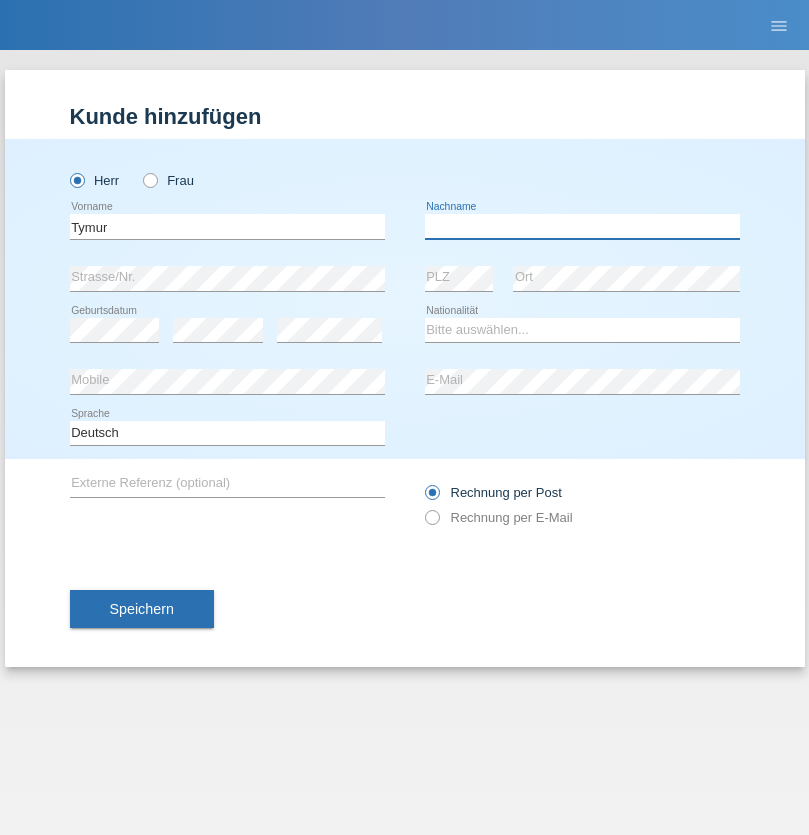 click at bounding box center (582, 226) 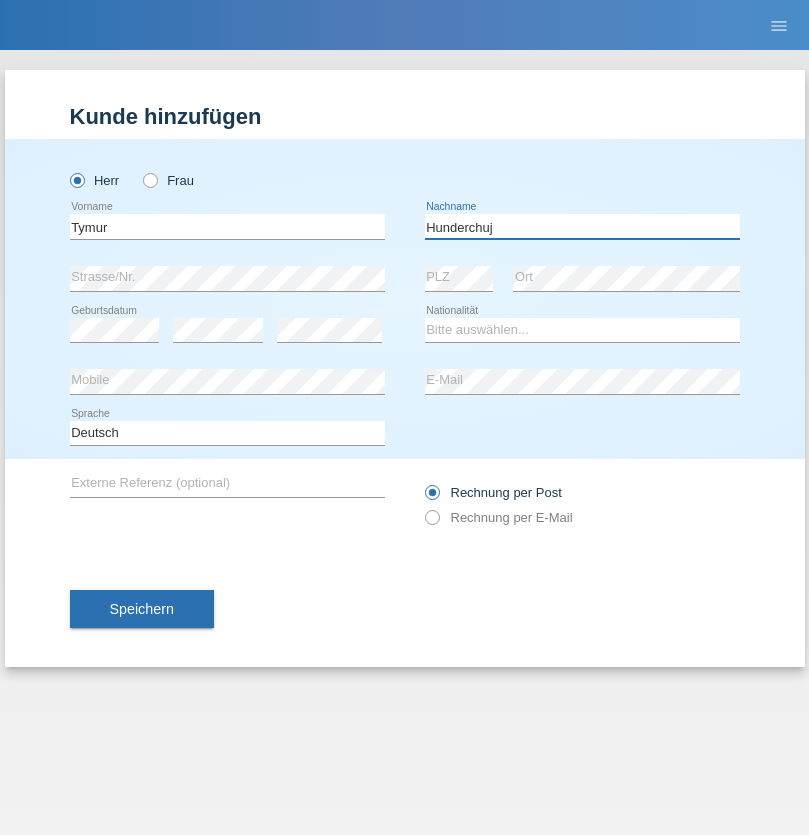 type on "Hunderchuj" 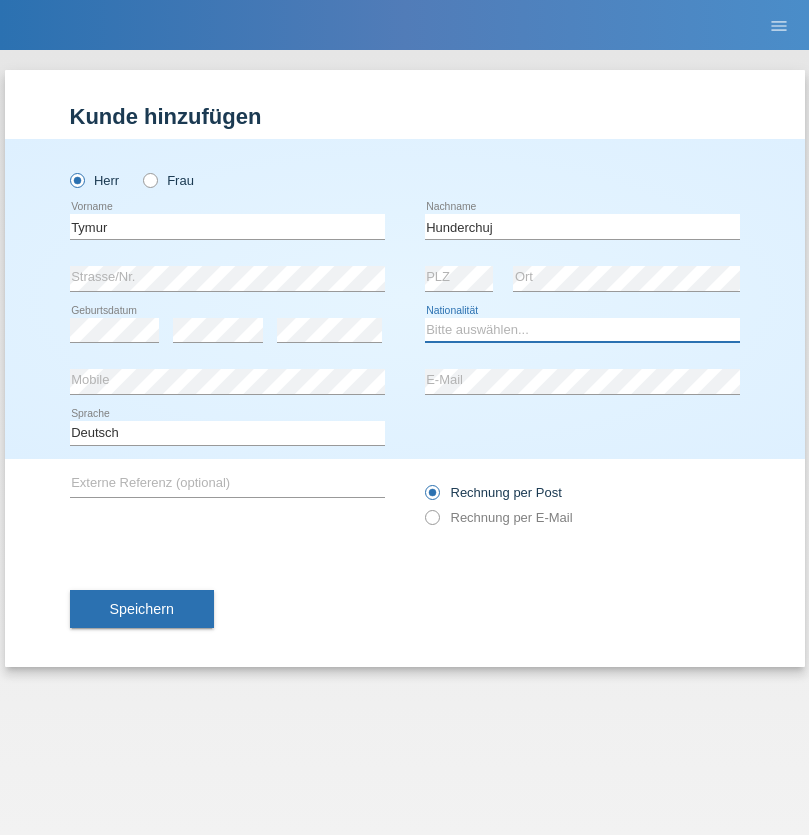 select on "UA" 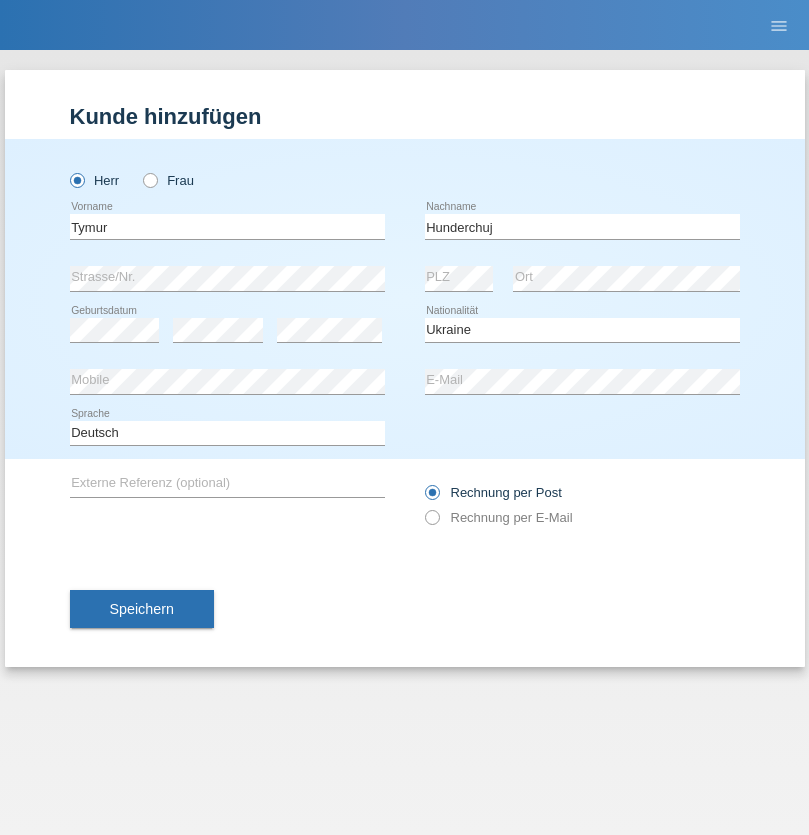 select on "C" 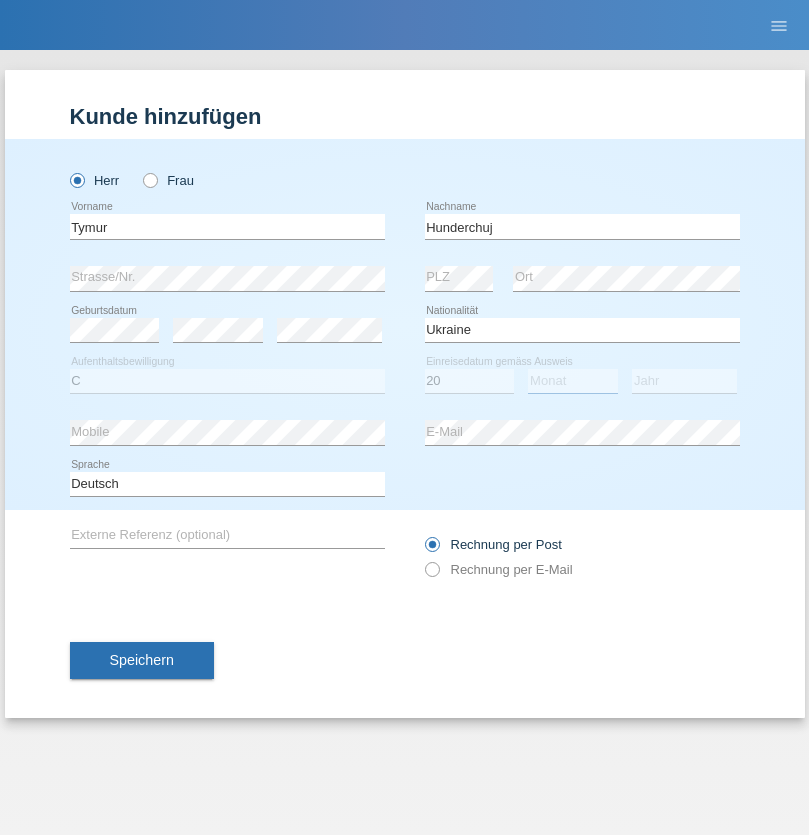 select on "08" 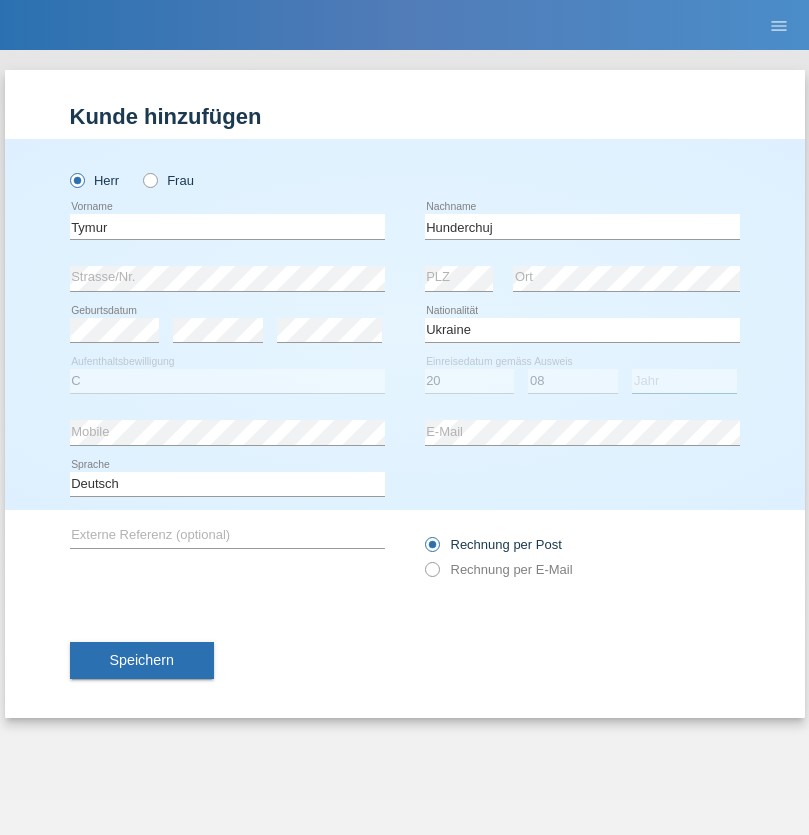 select on "2021" 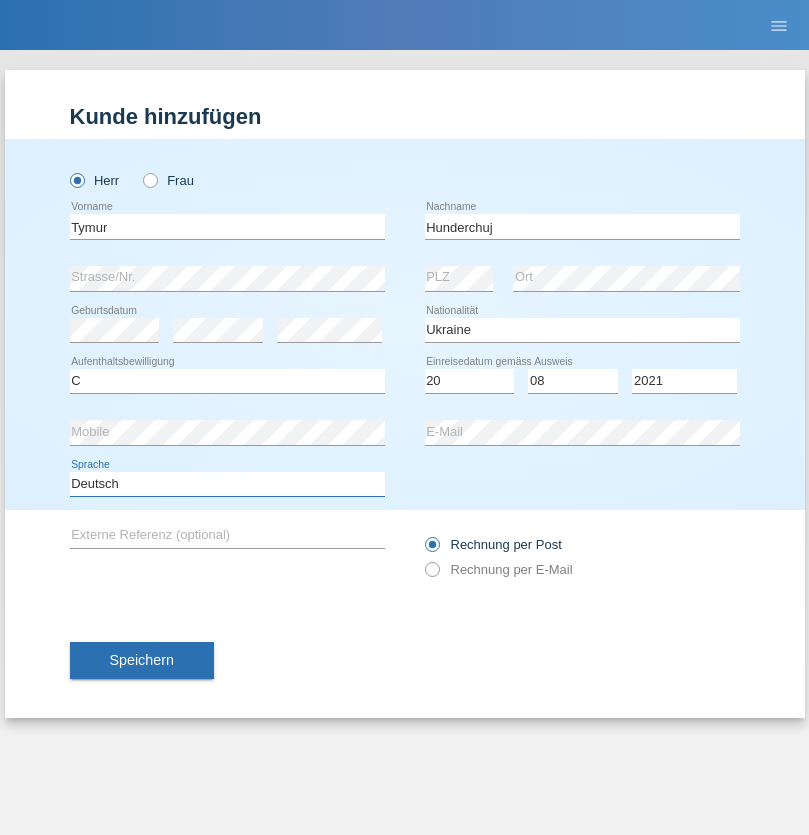 select on "en" 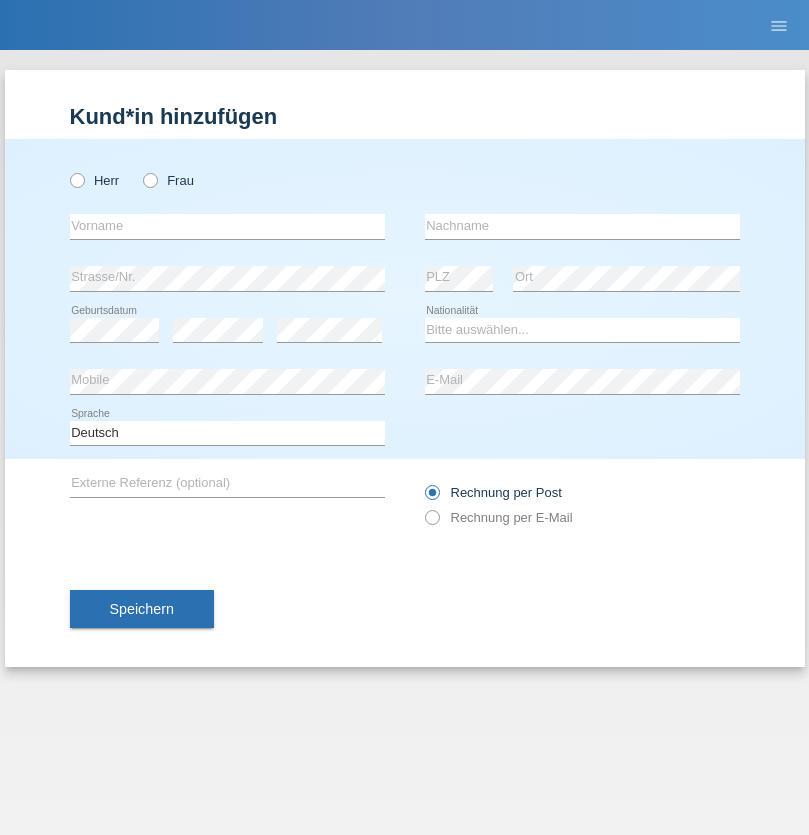 scroll, scrollTop: 0, scrollLeft: 0, axis: both 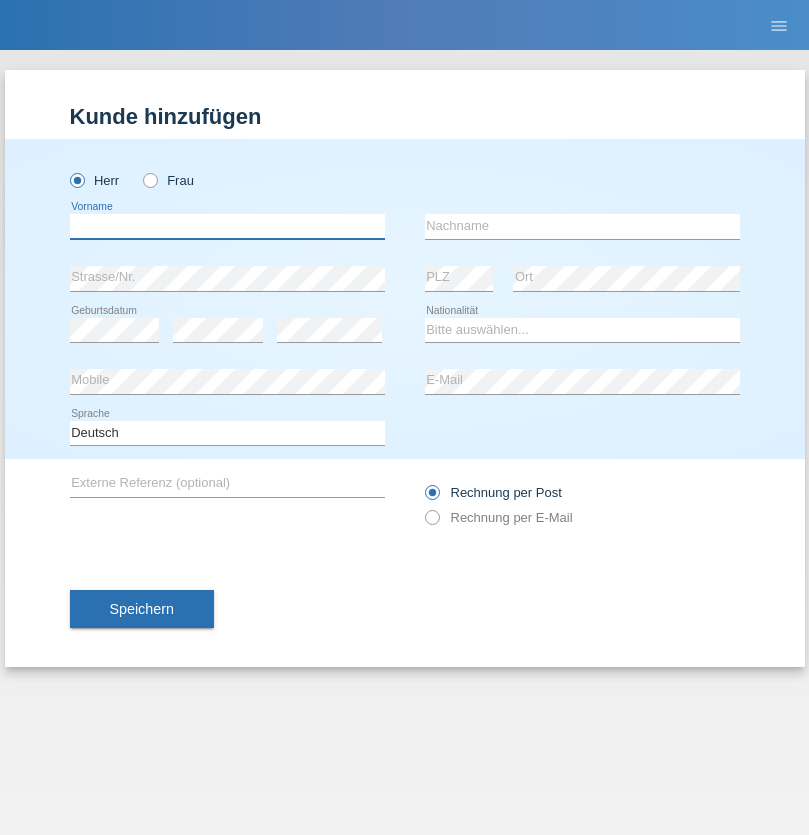 click at bounding box center (227, 226) 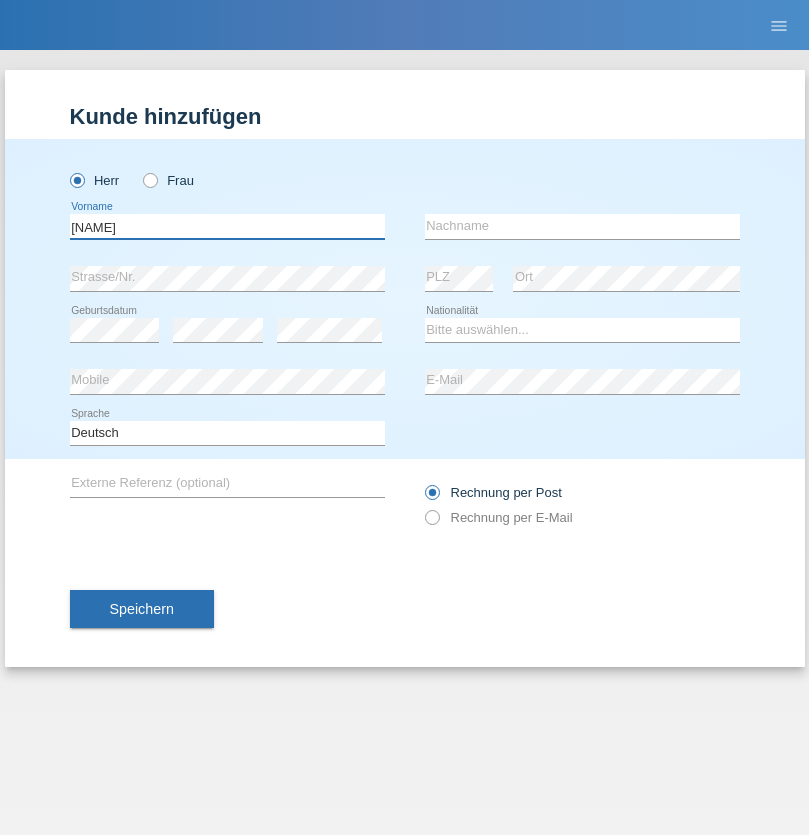type on "[NAME]" 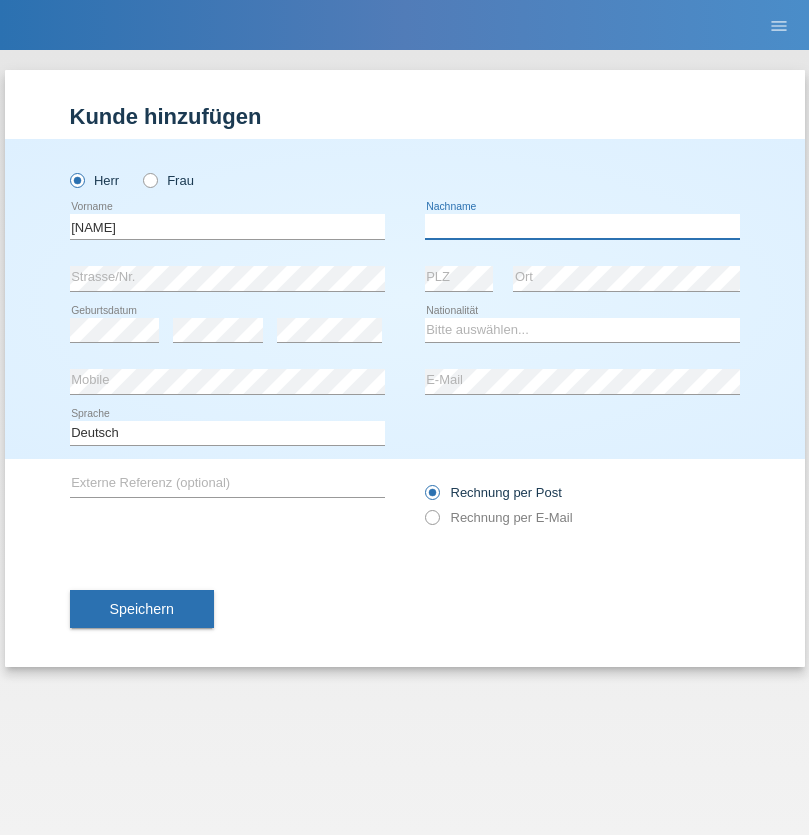 click at bounding box center (582, 226) 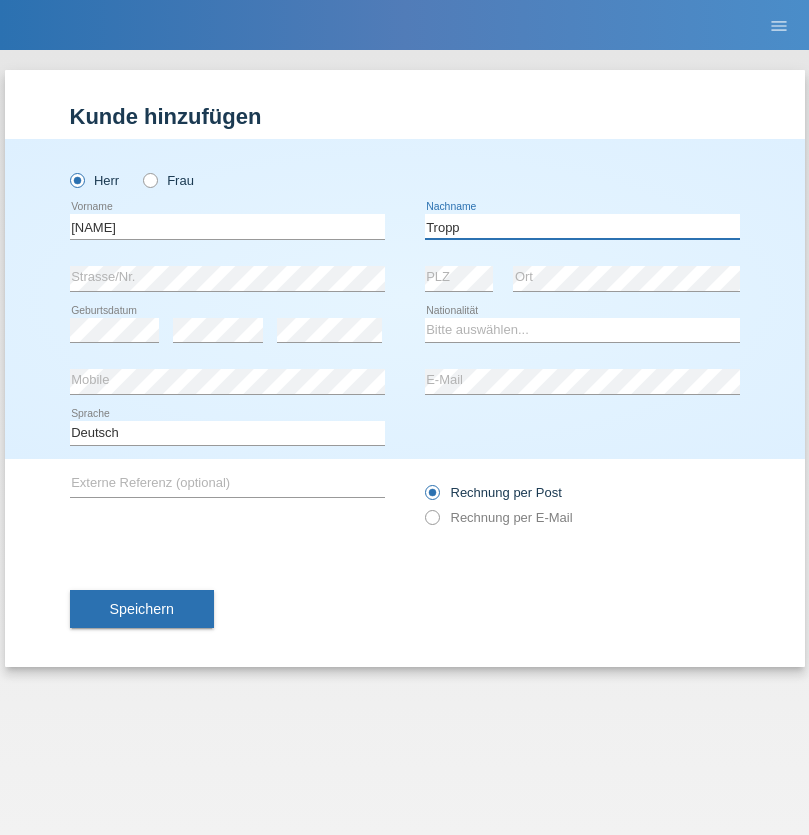 type on "Tropp" 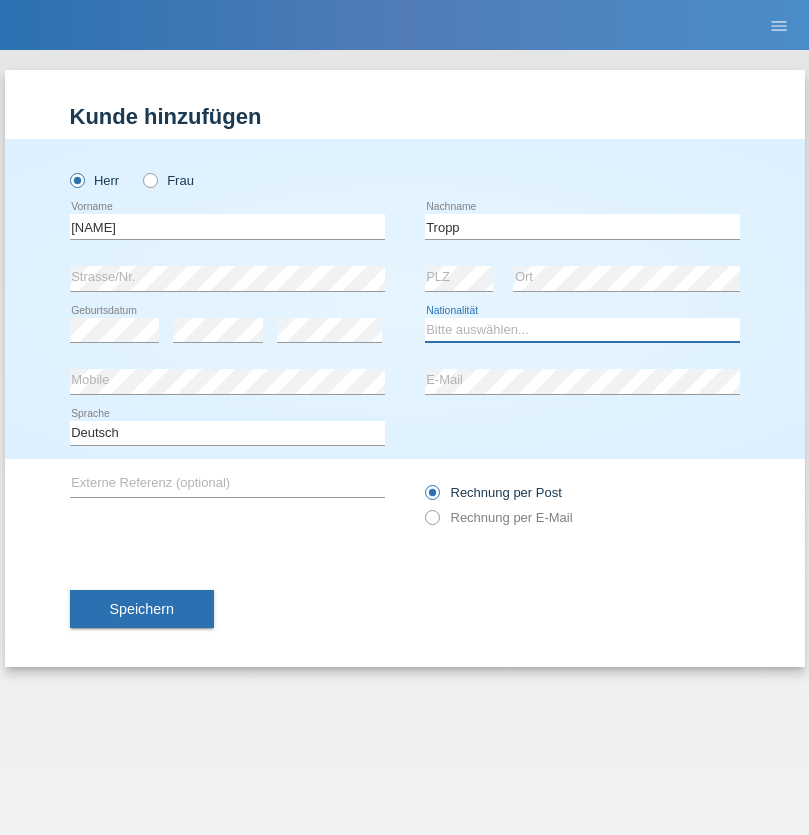 select on "SK" 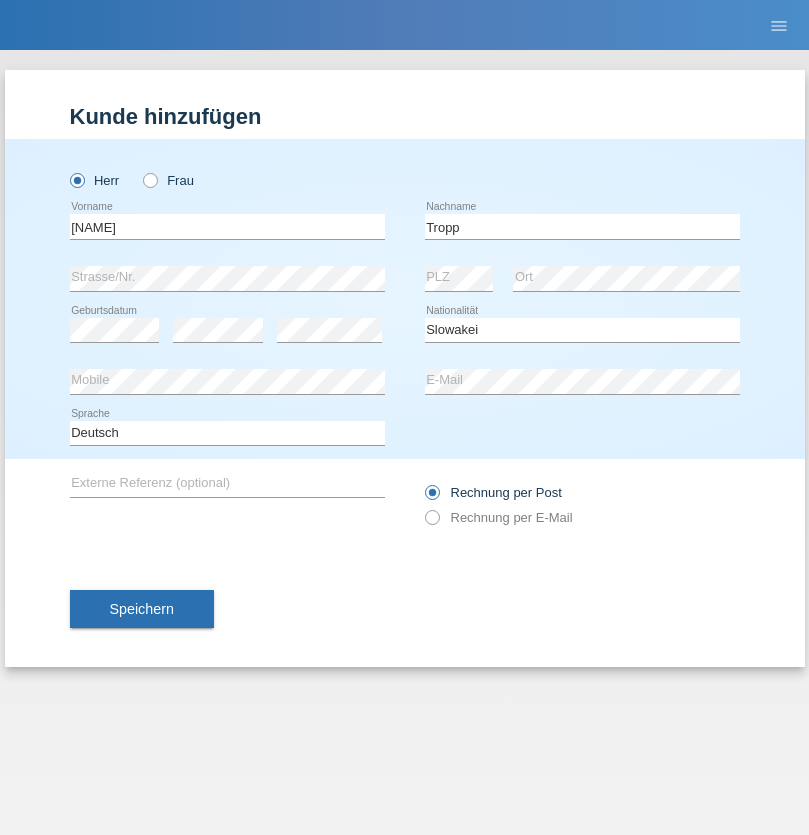 select on "C" 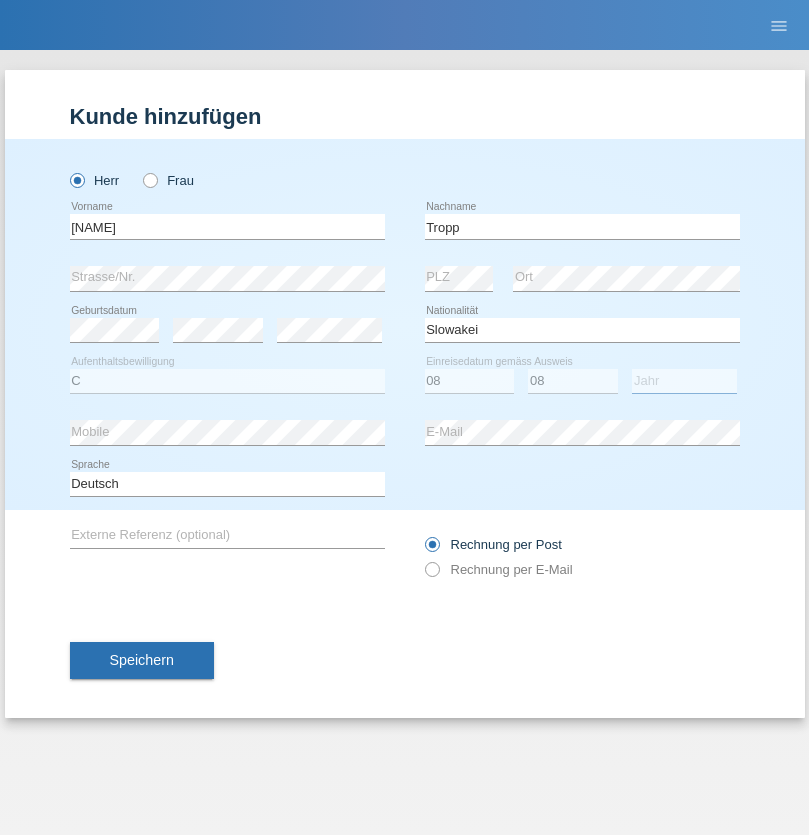 select on "2021" 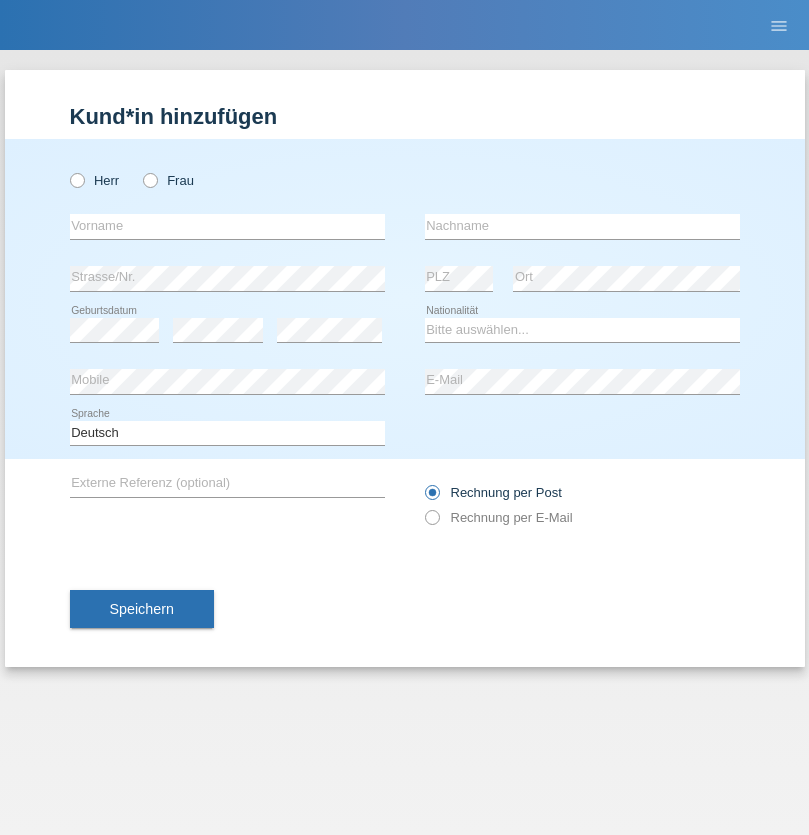 scroll, scrollTop: 0, scrollLeft: 0, axis: both 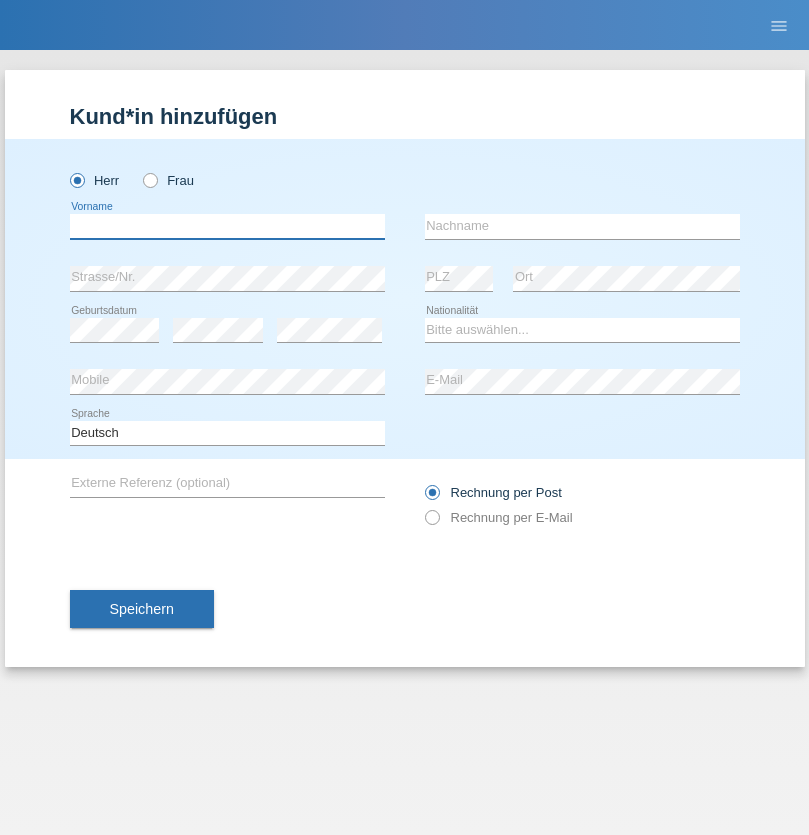 click at bounding box center [227, 226] 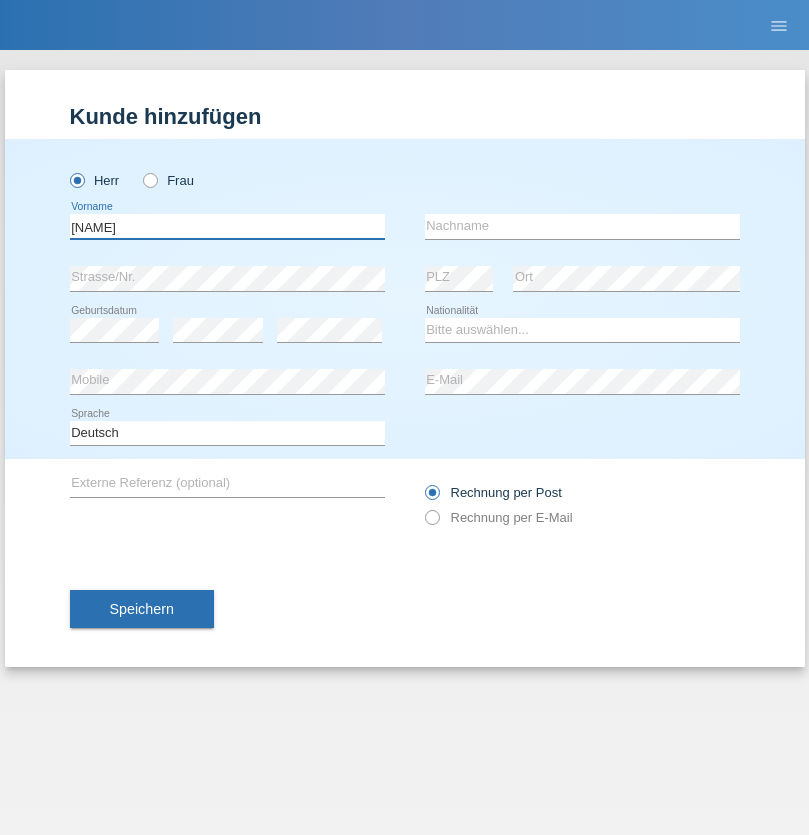 type on "Dirk" 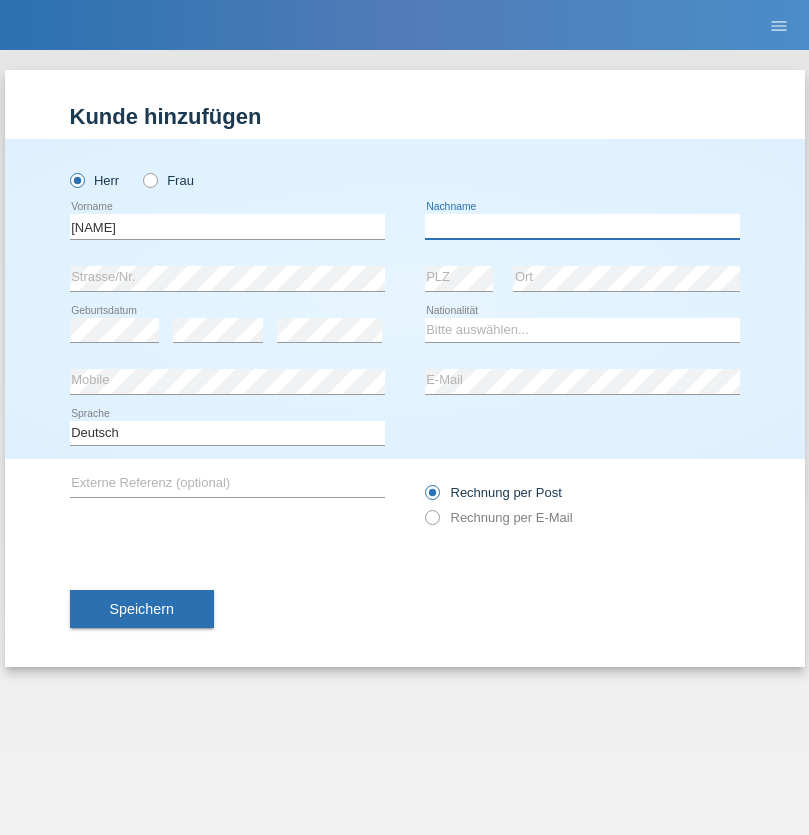 click at bounding box center (582, 226) 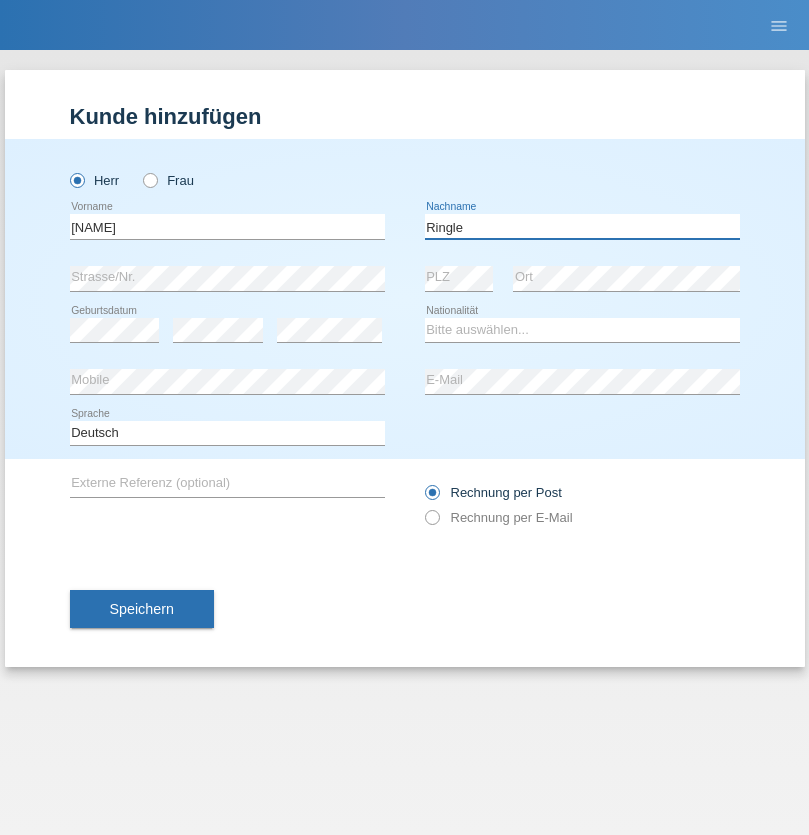 type on "Ringle" 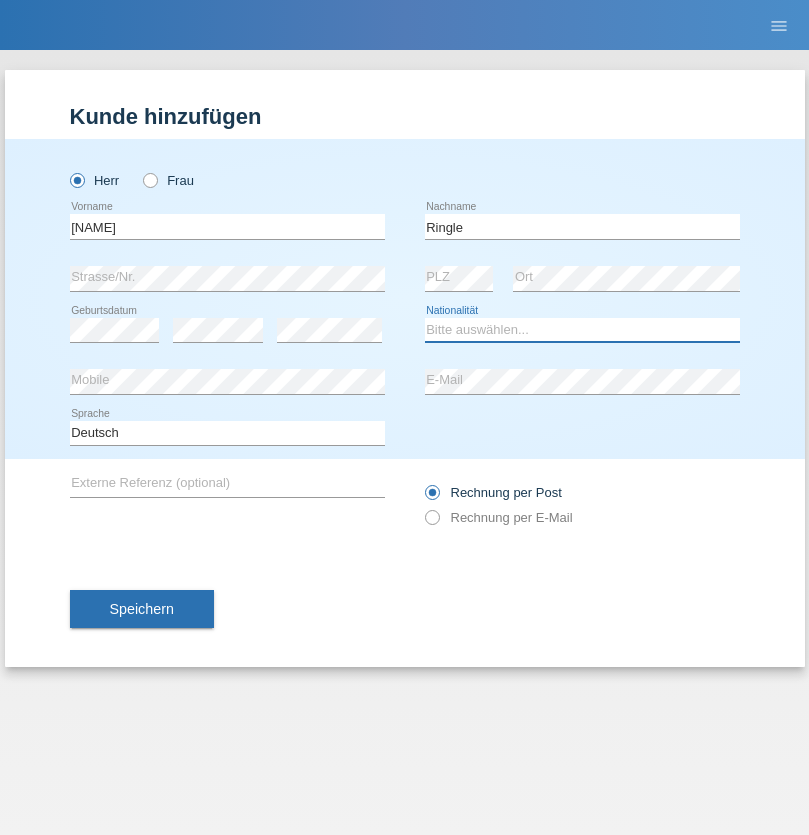 select on "DE" 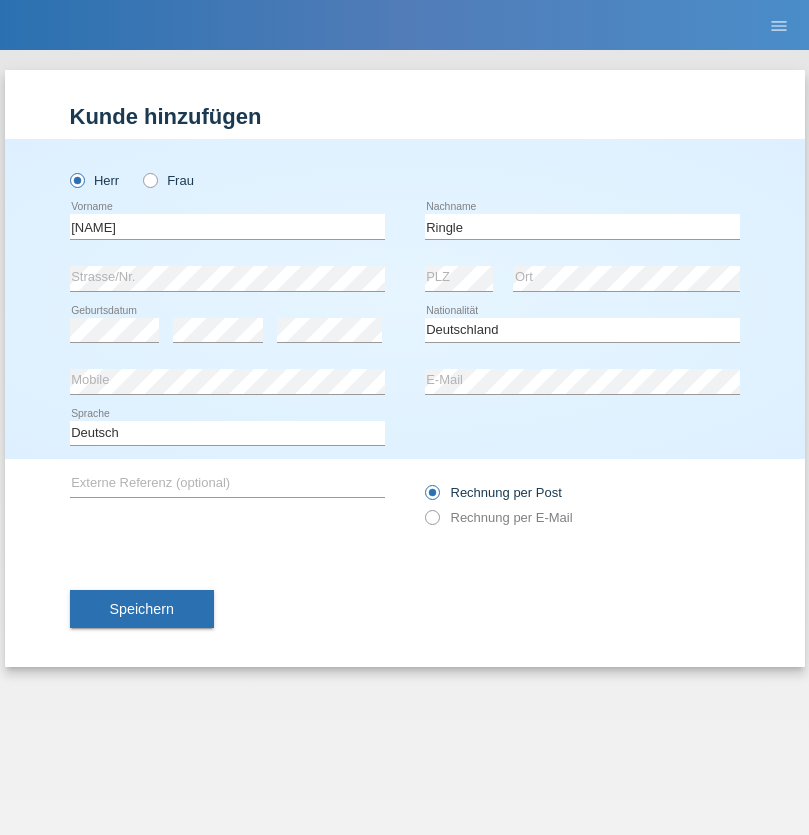 select on "C" 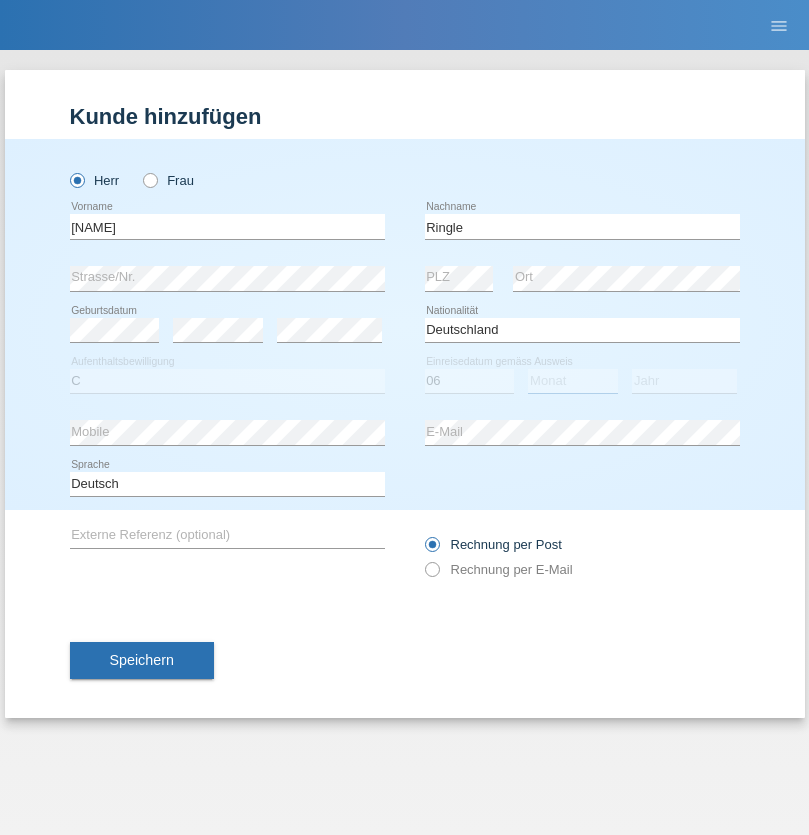 select on "01" 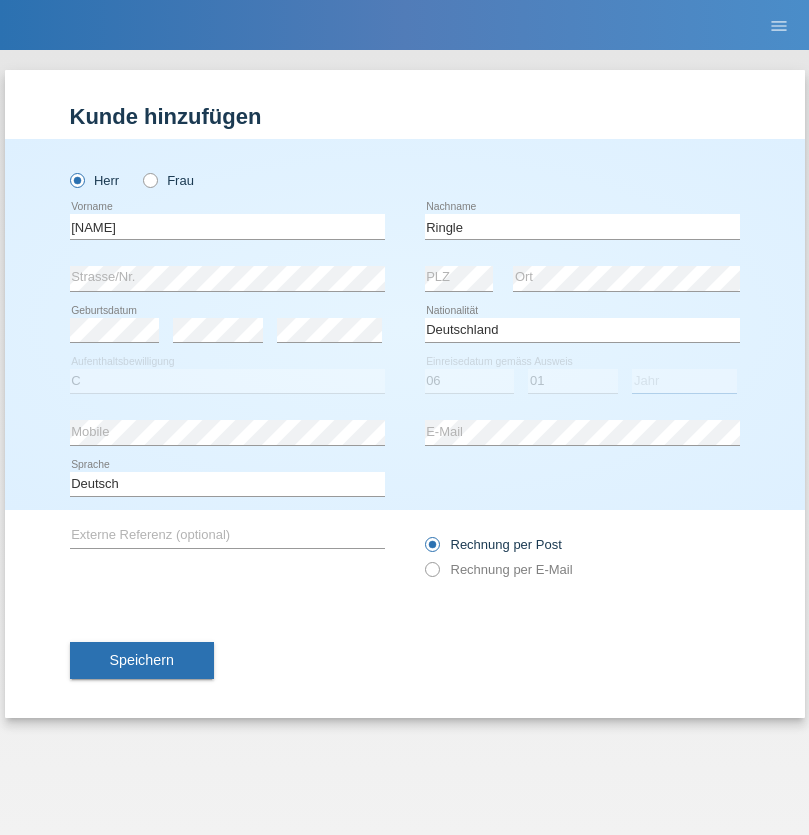 select on "2021" 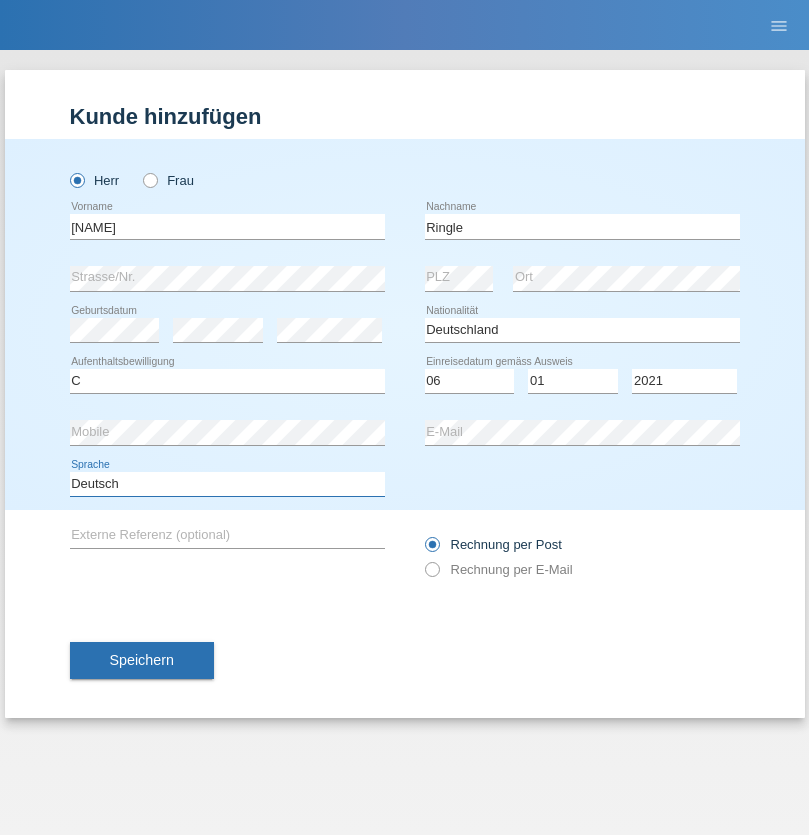 select on "en" 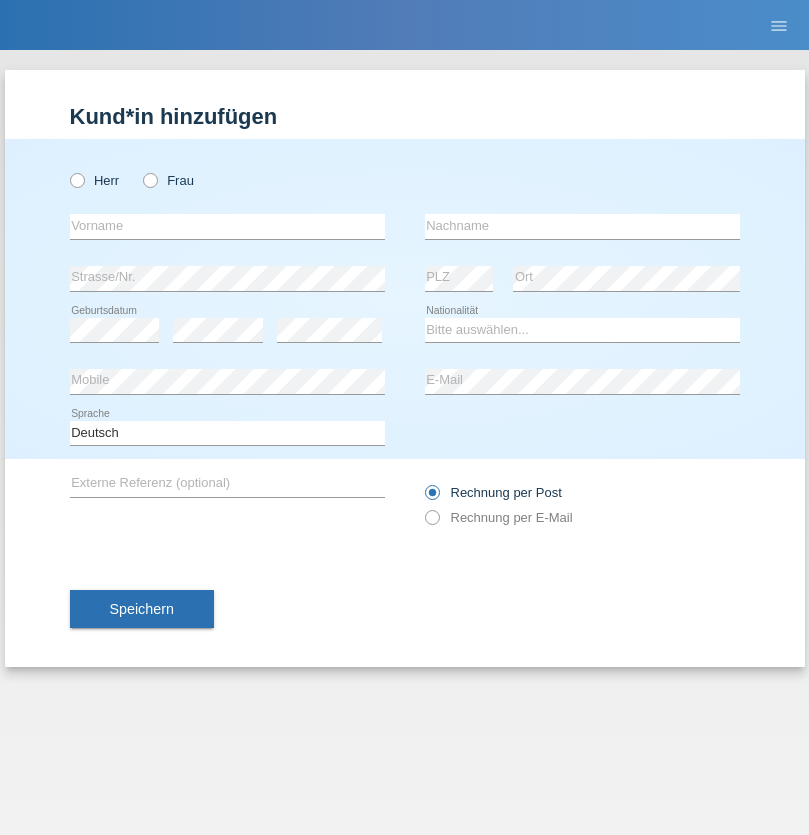 scroll, scrollTop: 0, scrollLeft: 0, axis: both 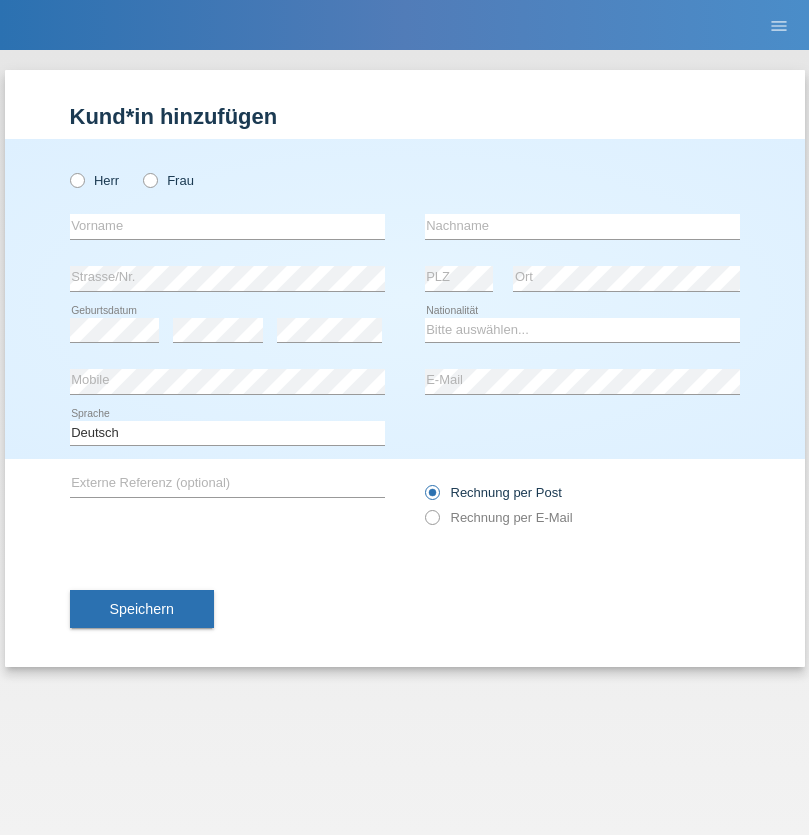 radio on "true" 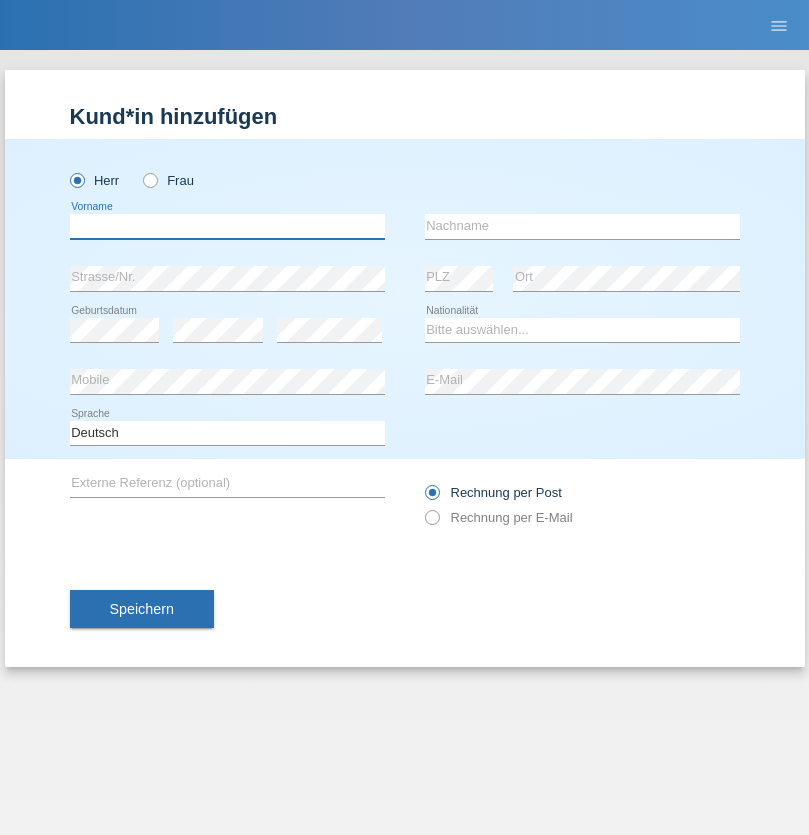 click at bounding box center (227, 226) 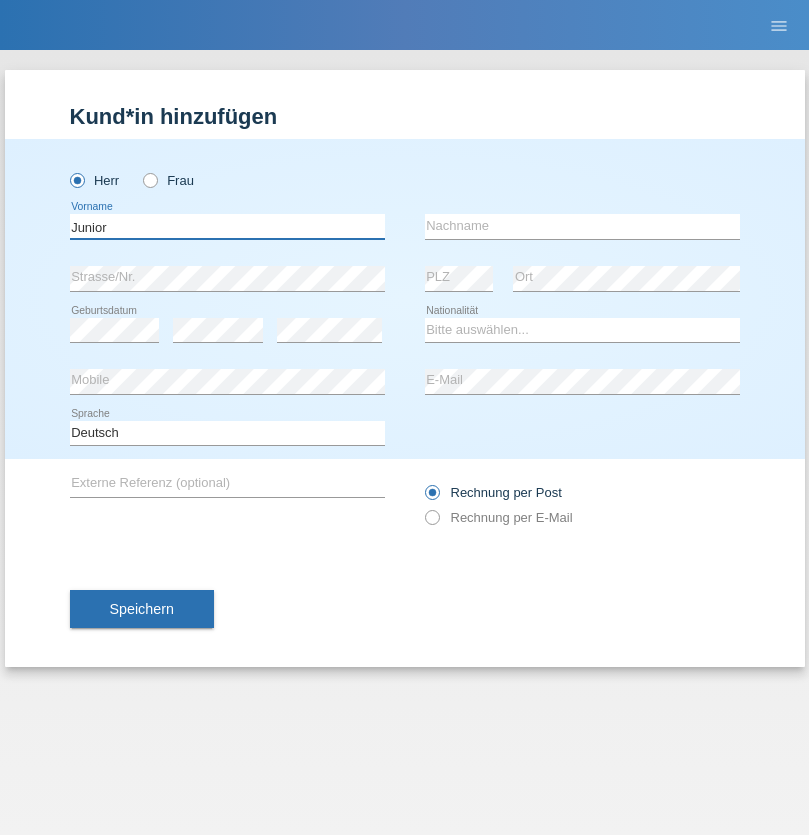 type on "Junior" 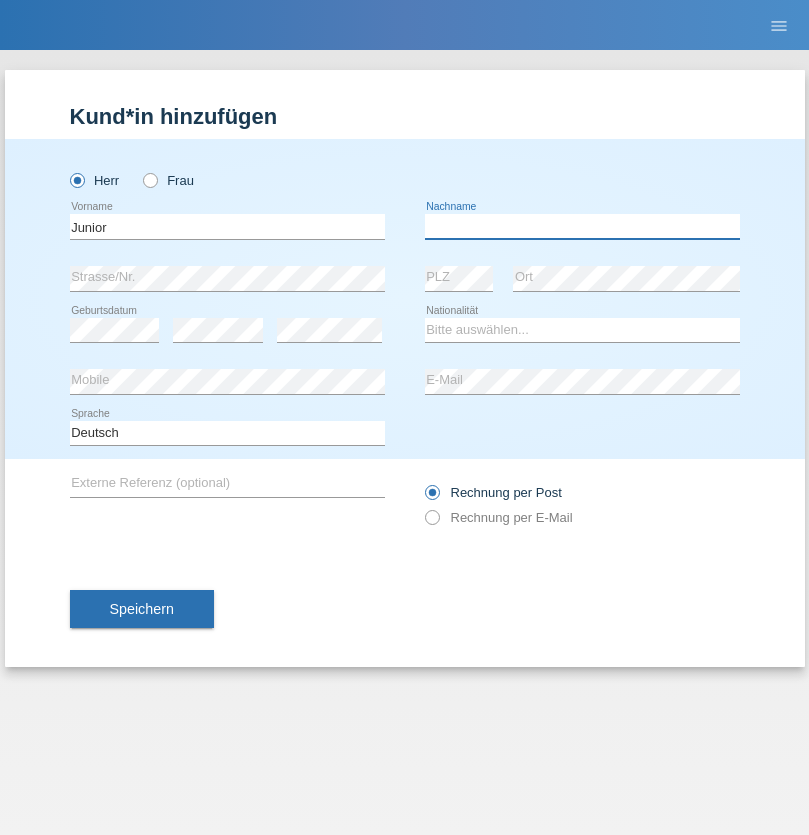 click at bounding box center (582, 226) 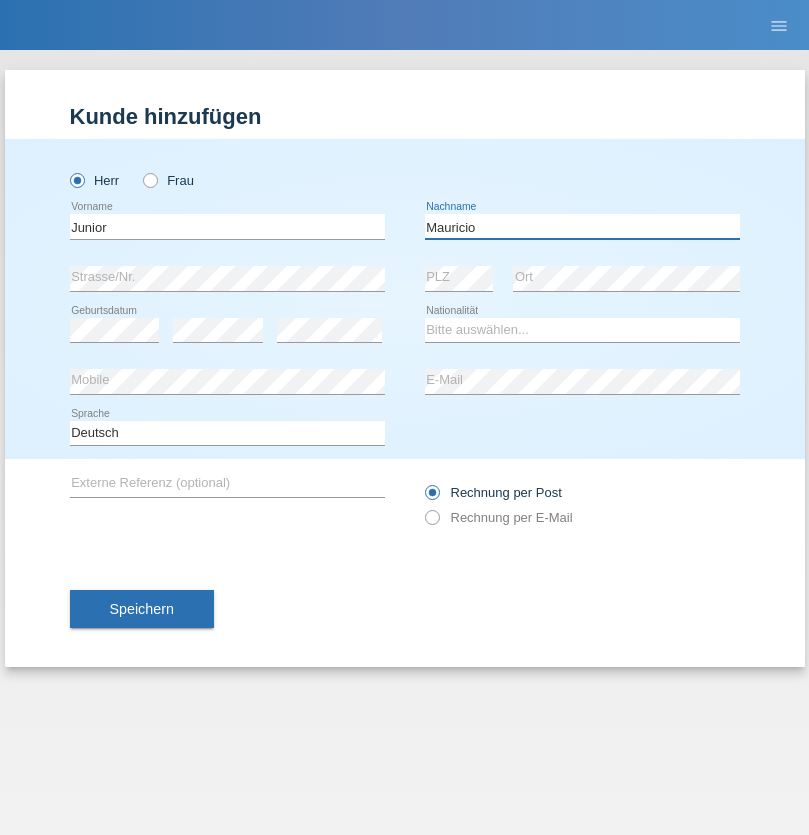 type on "Mauricio" 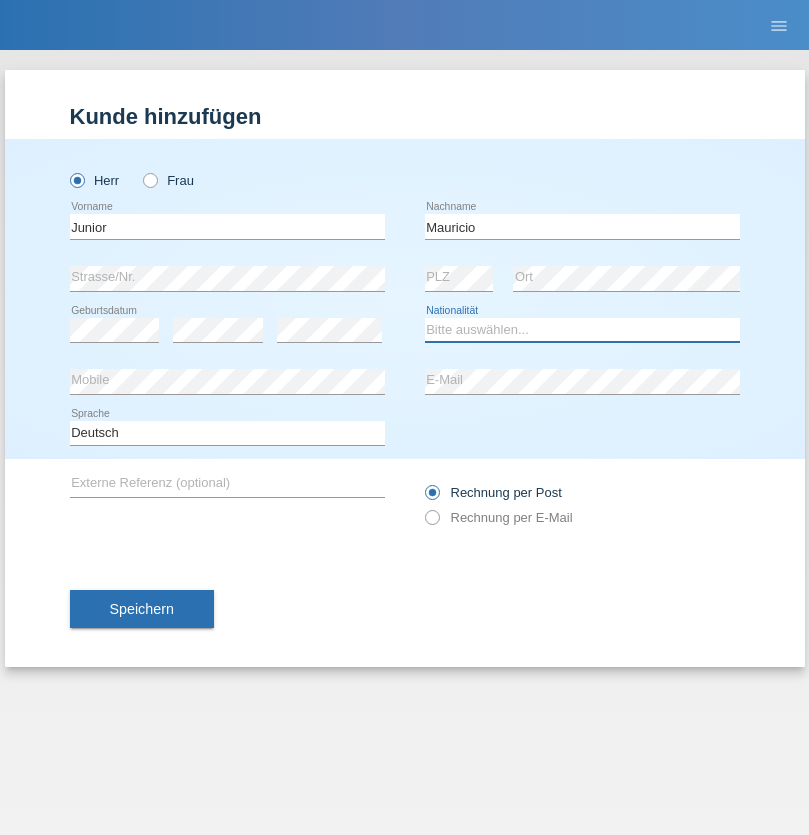 select on "CH" 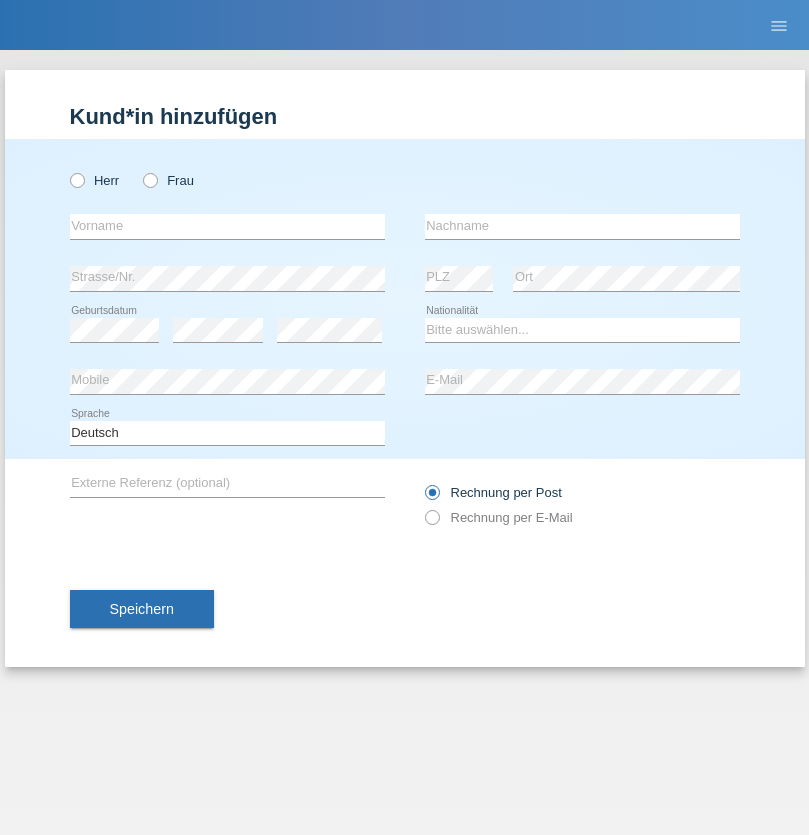 scroll, scrollTop: 0, scrollLeft: 0, axis: both 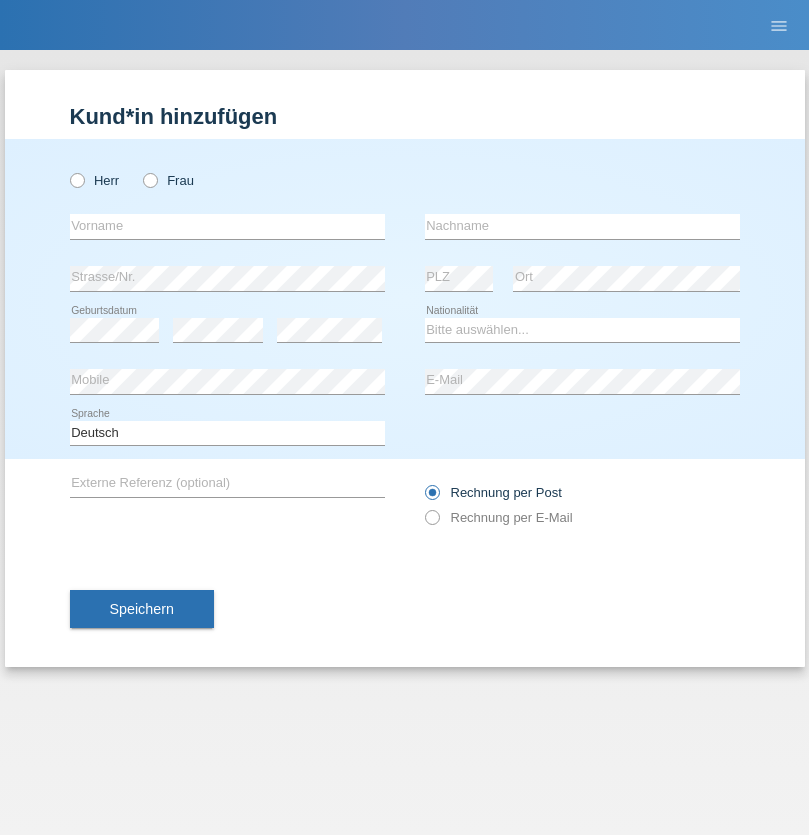 radio on "true" 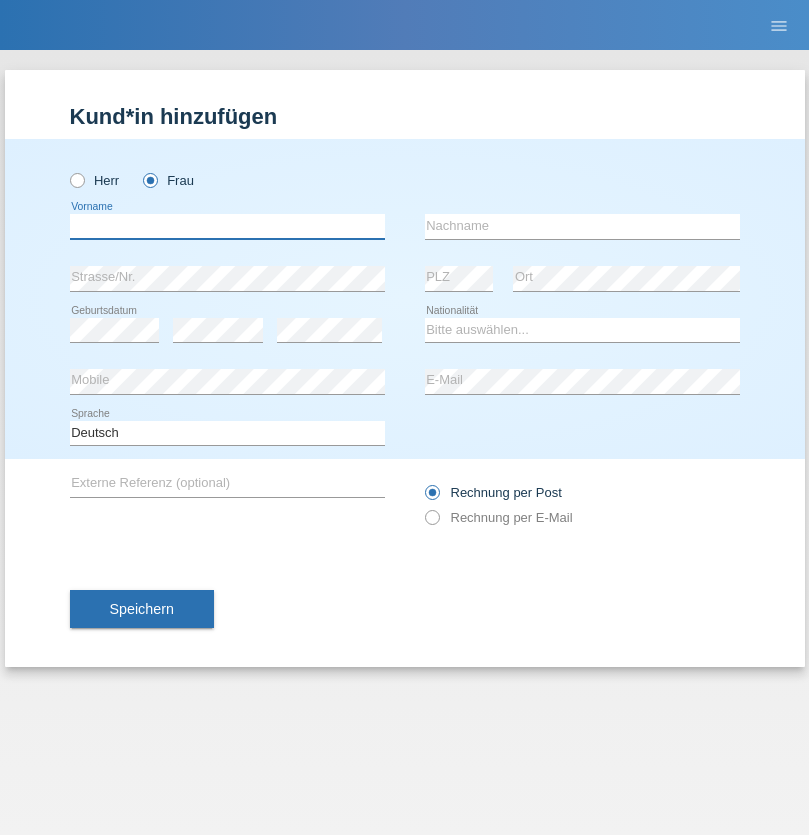 click at bounding box center (227, 226) 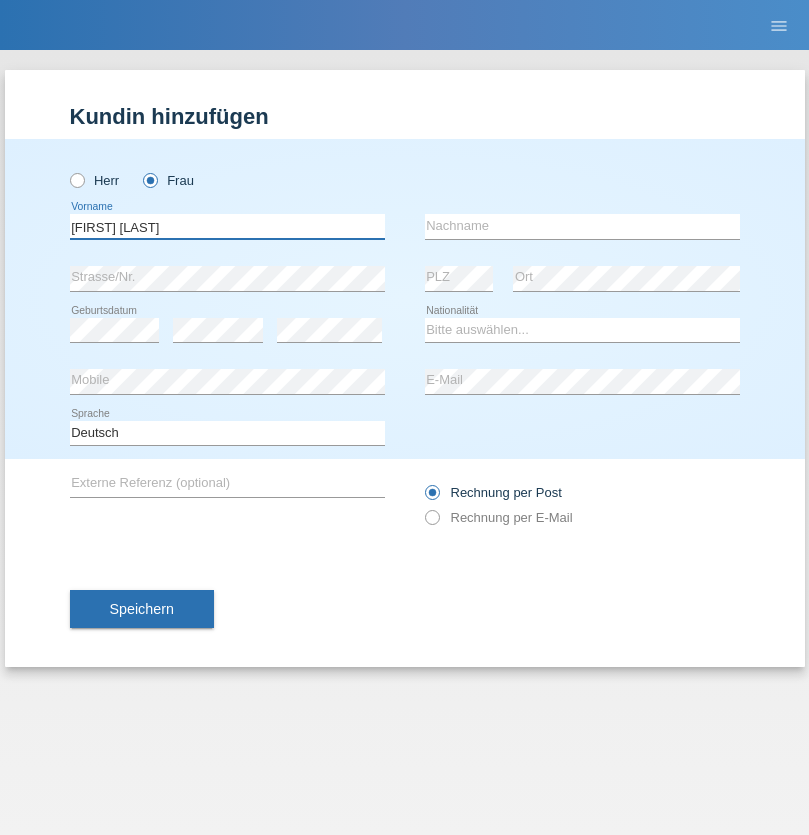 type on "[FIRST] [LAST]" 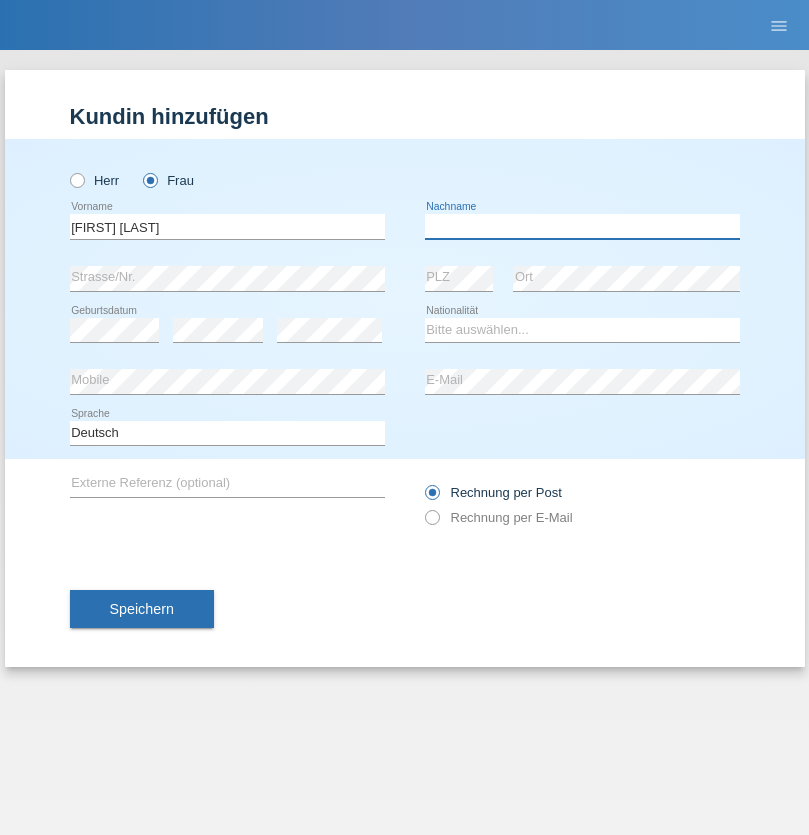 click at bounding box center [582, 226] 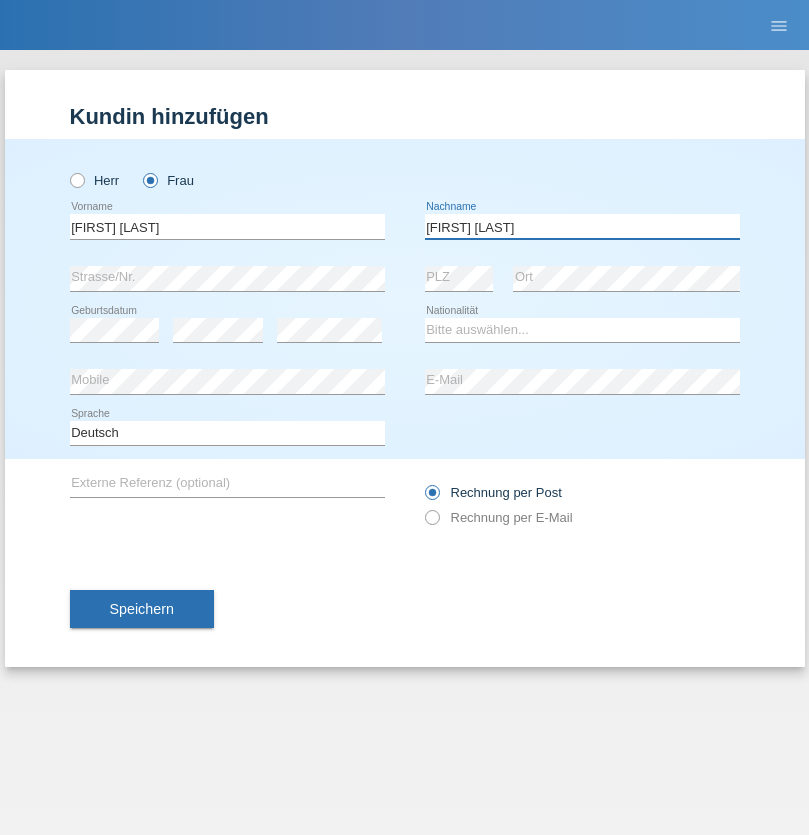 type on "[FIRST] [LAST]" 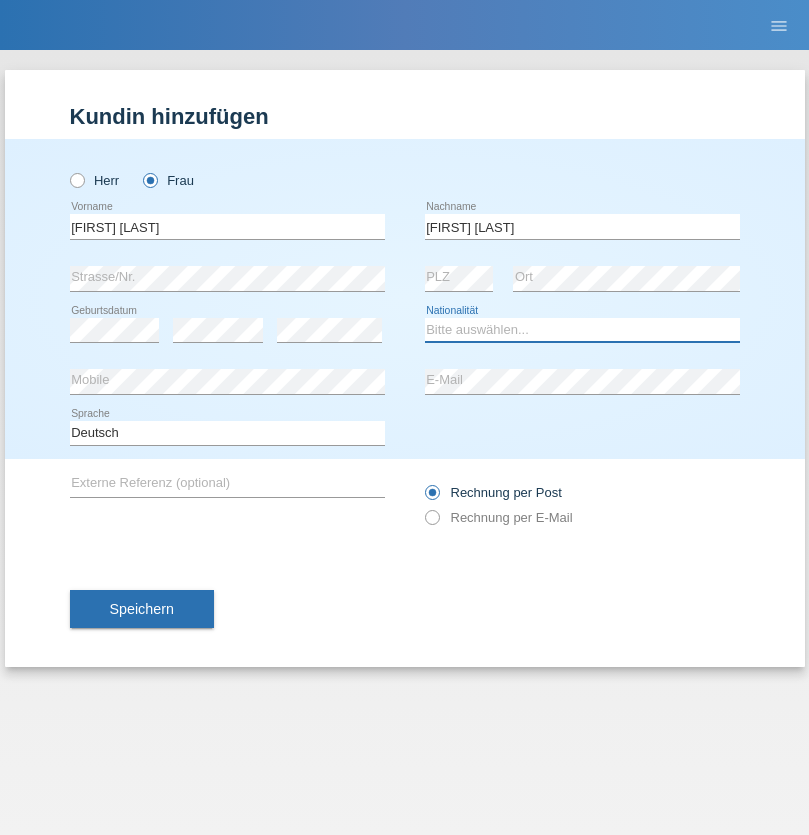 select on "CH" 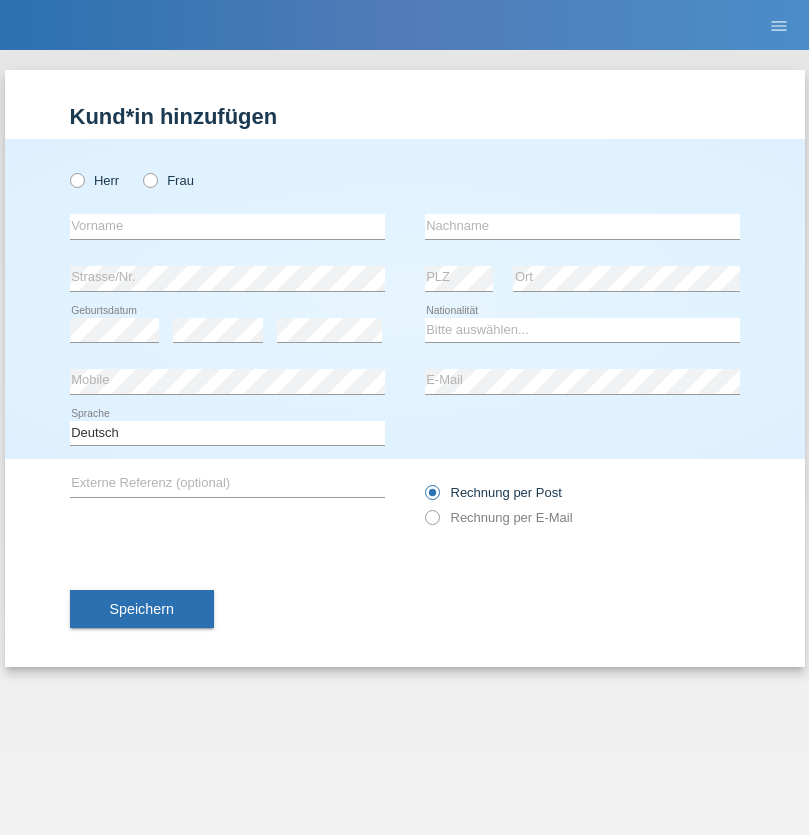 scroll, scrollTop: 0, scrollLeft: 0, axis: both 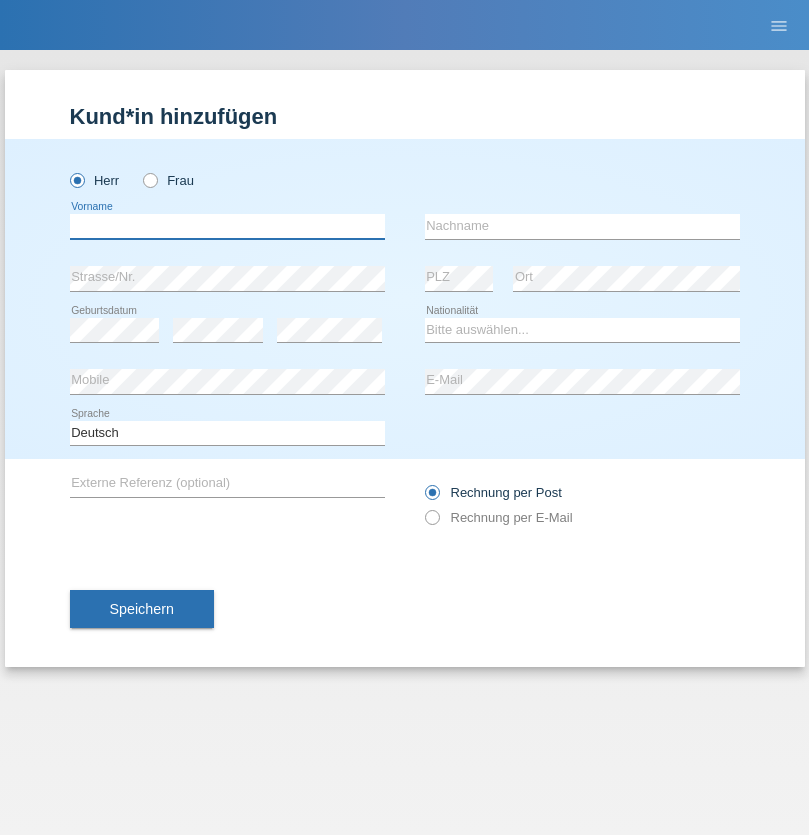 click at bounding box center (227, 226) 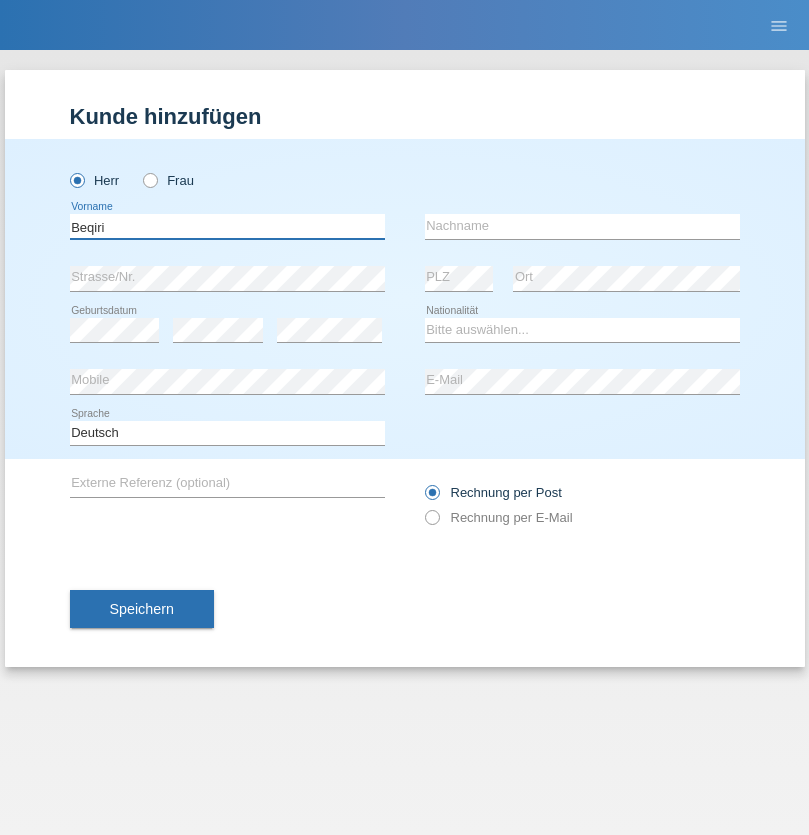 type on "Beqiri" 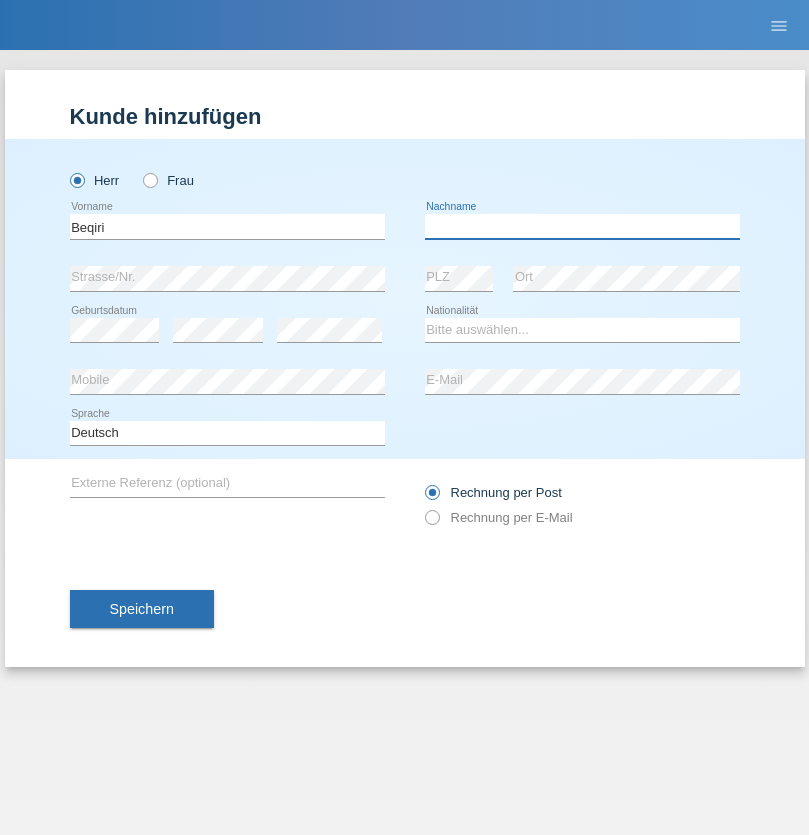 click at bounding box center (582, 226) 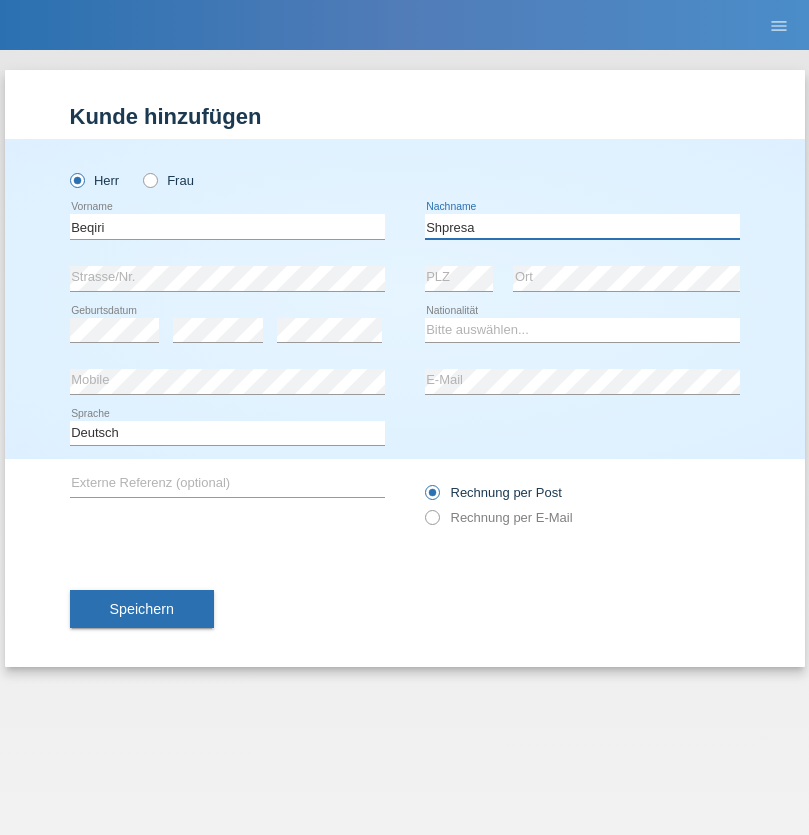 type on "Shpresa" 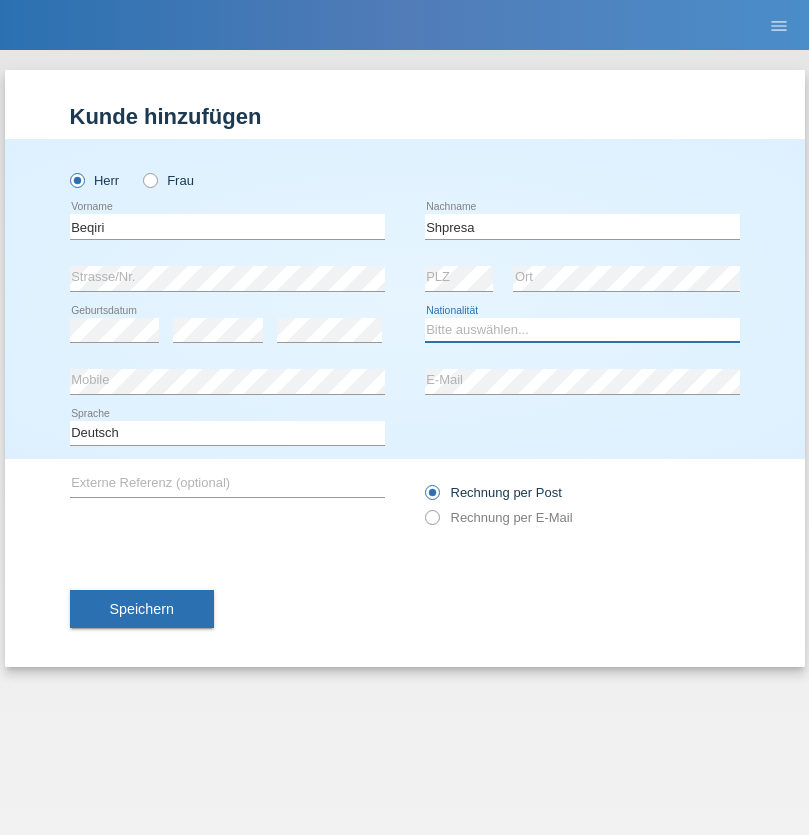 select on "XK" 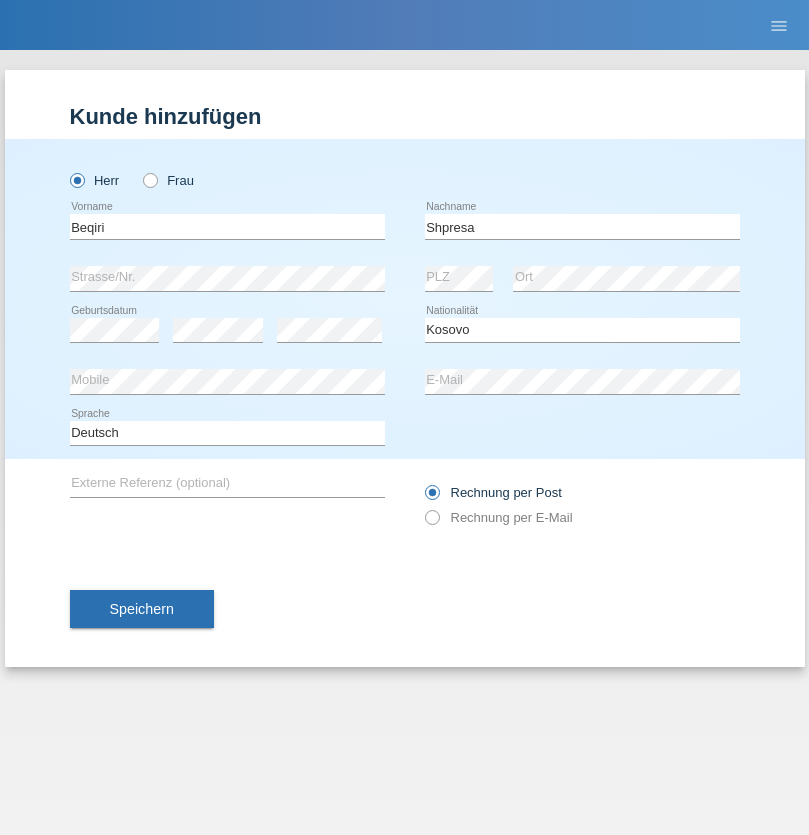 select on "C" 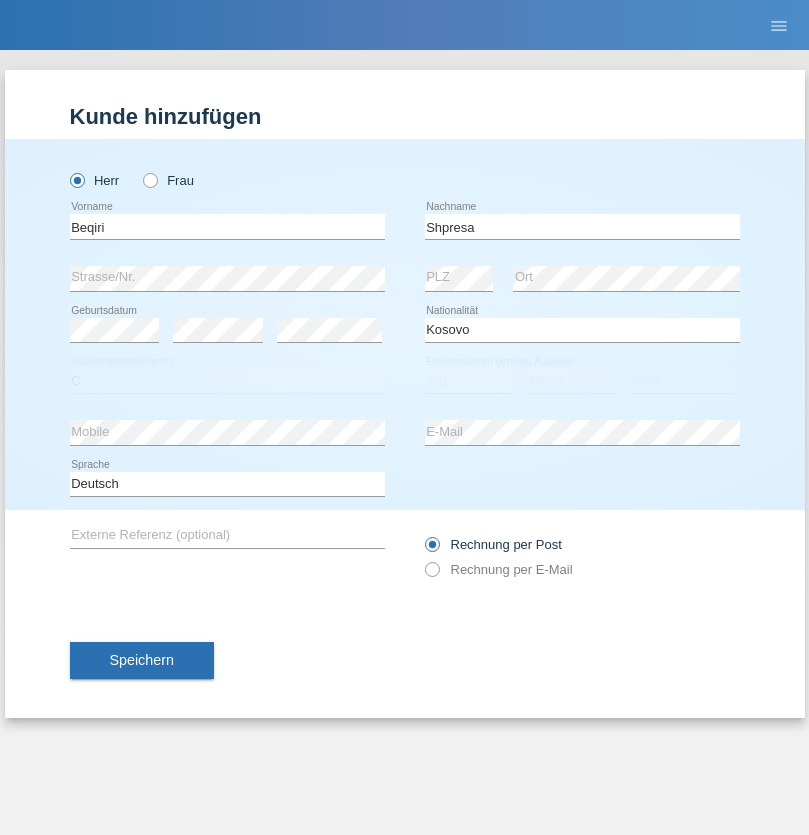 select on "08" 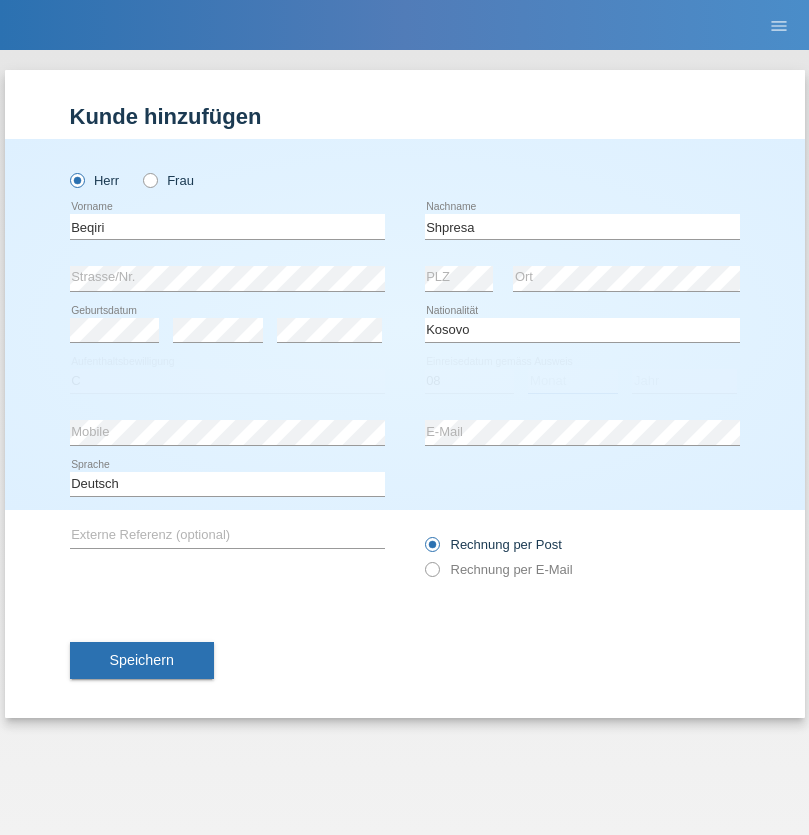 select on "02" 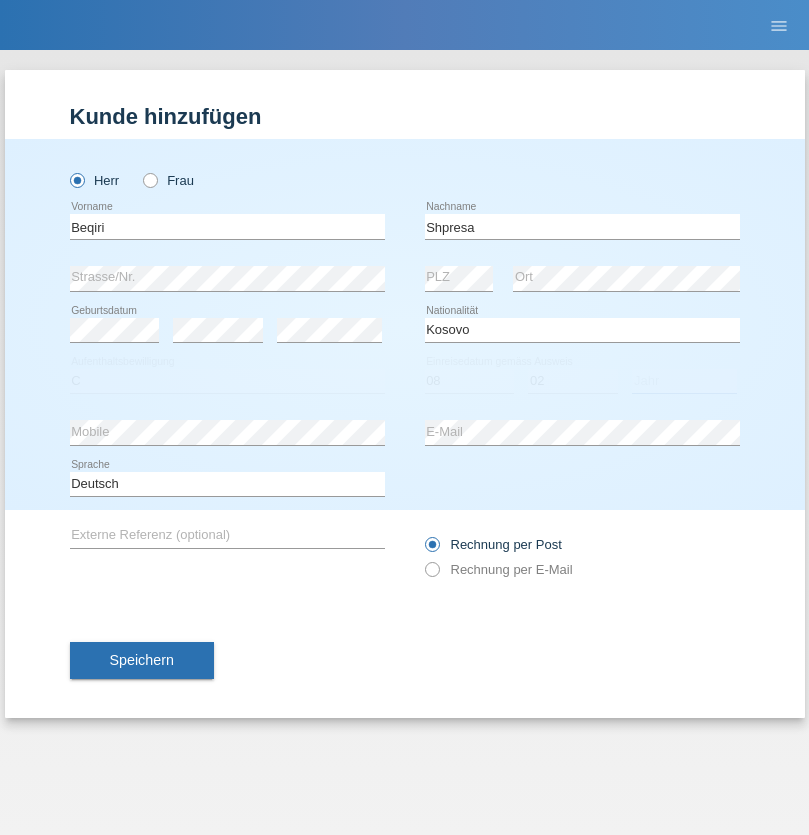 select on "1979" 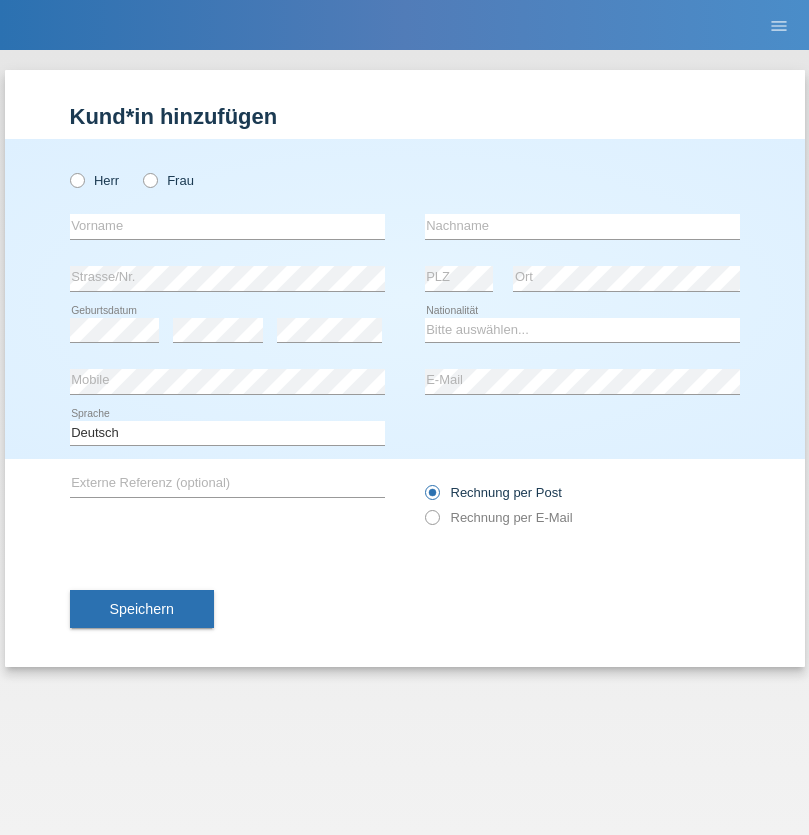 scroll, scrollTop: 0, scrollLeft: 0, axis: both 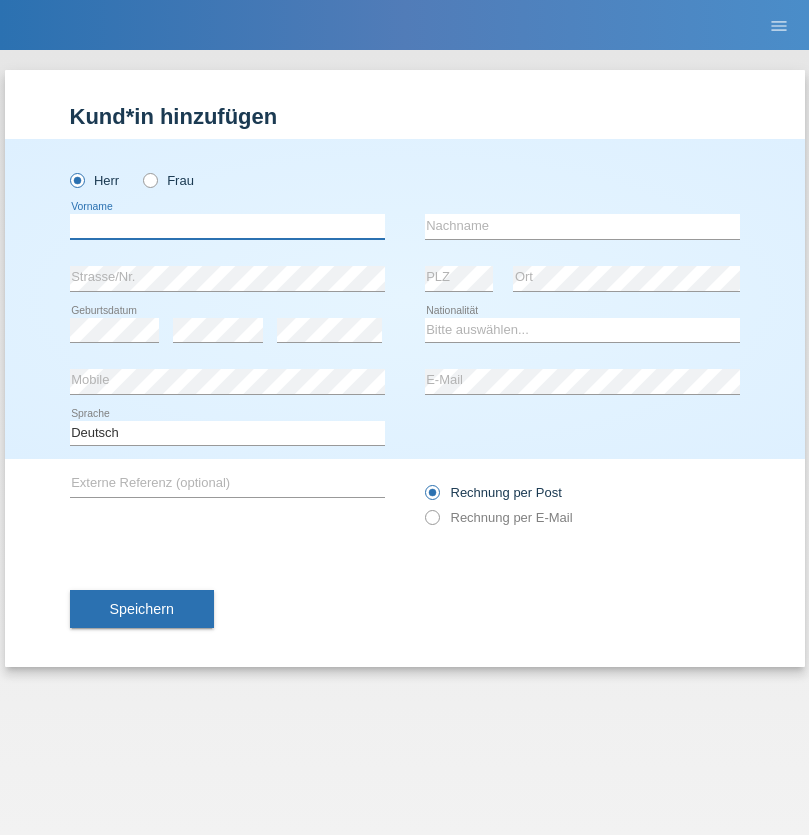 click at bounding box center [227, 226] 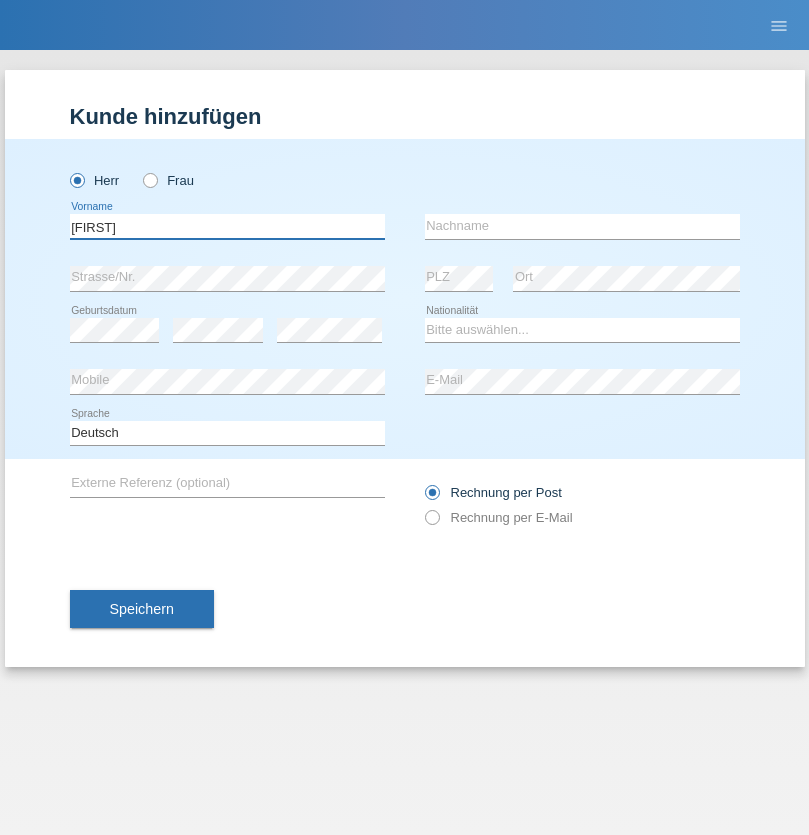 type on "[FIRST]" 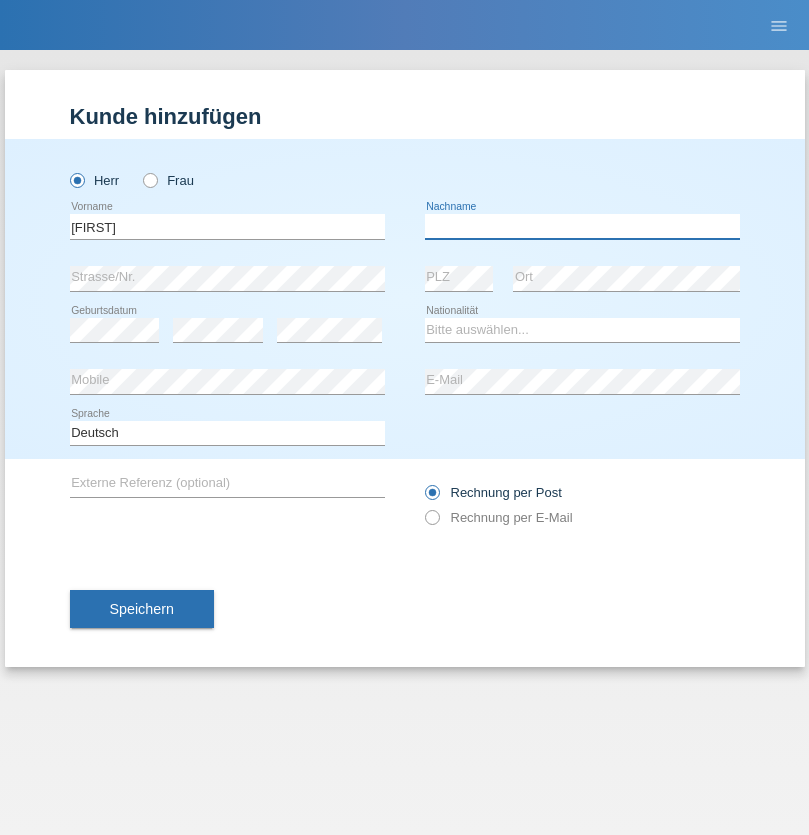 click at bounding box center [582, 226] 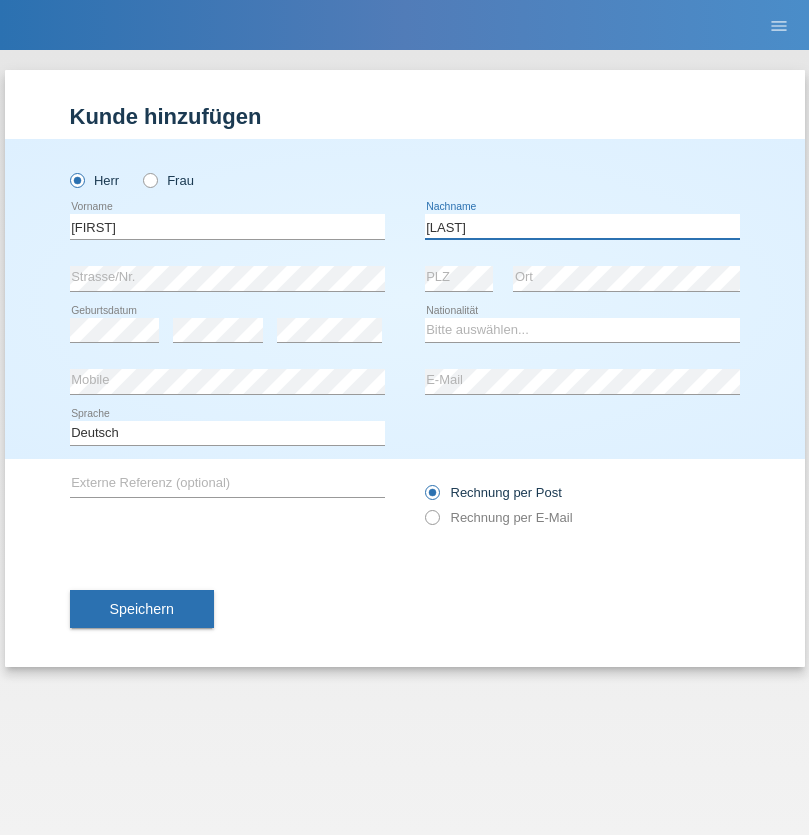 type on "[LAST]" 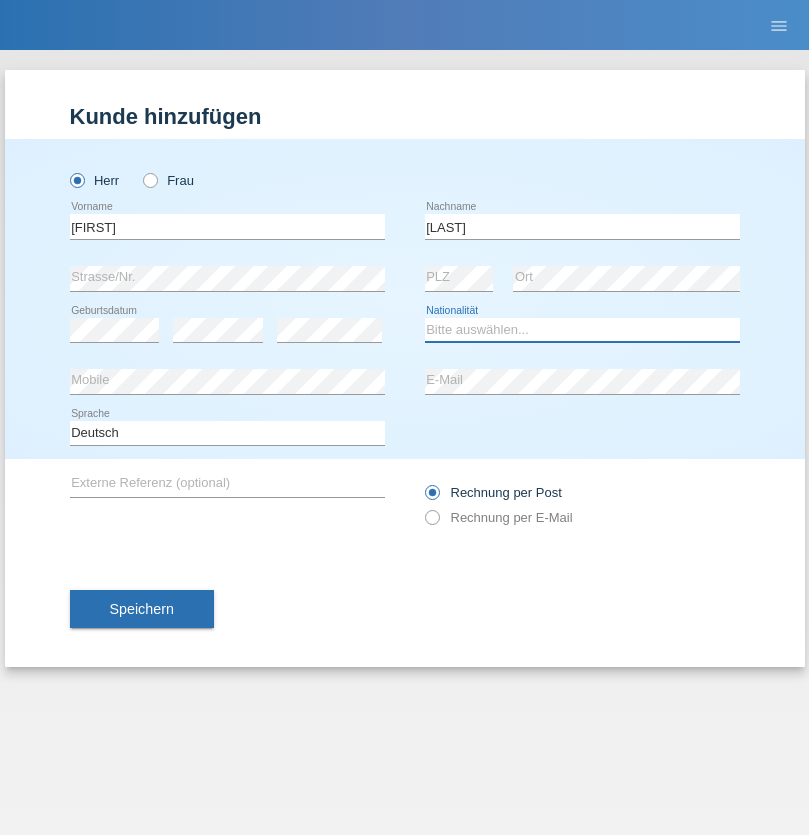 select on "CH" 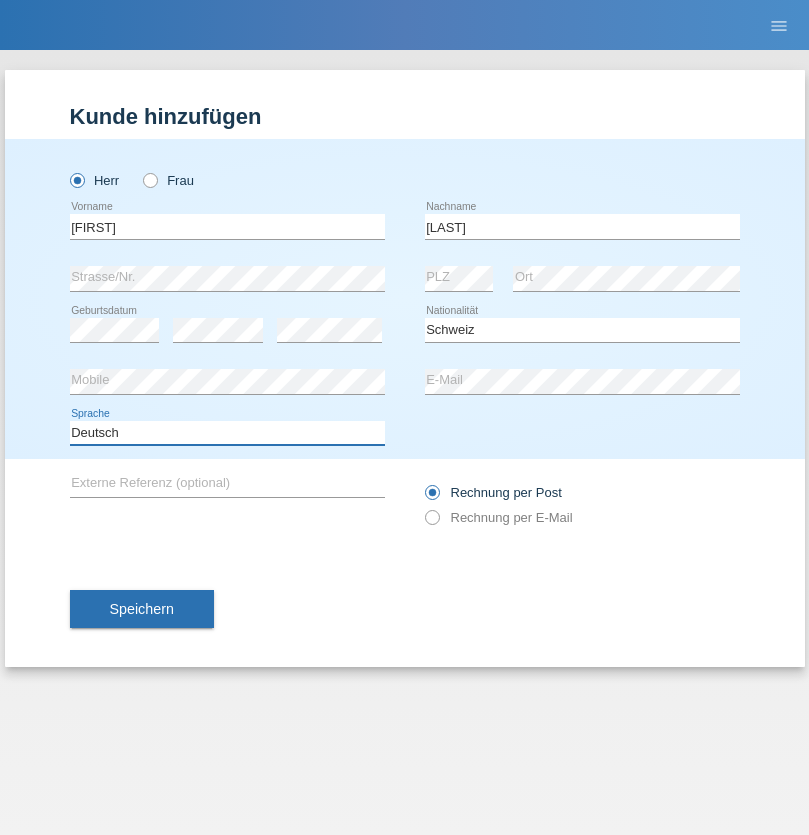 select on "en" 